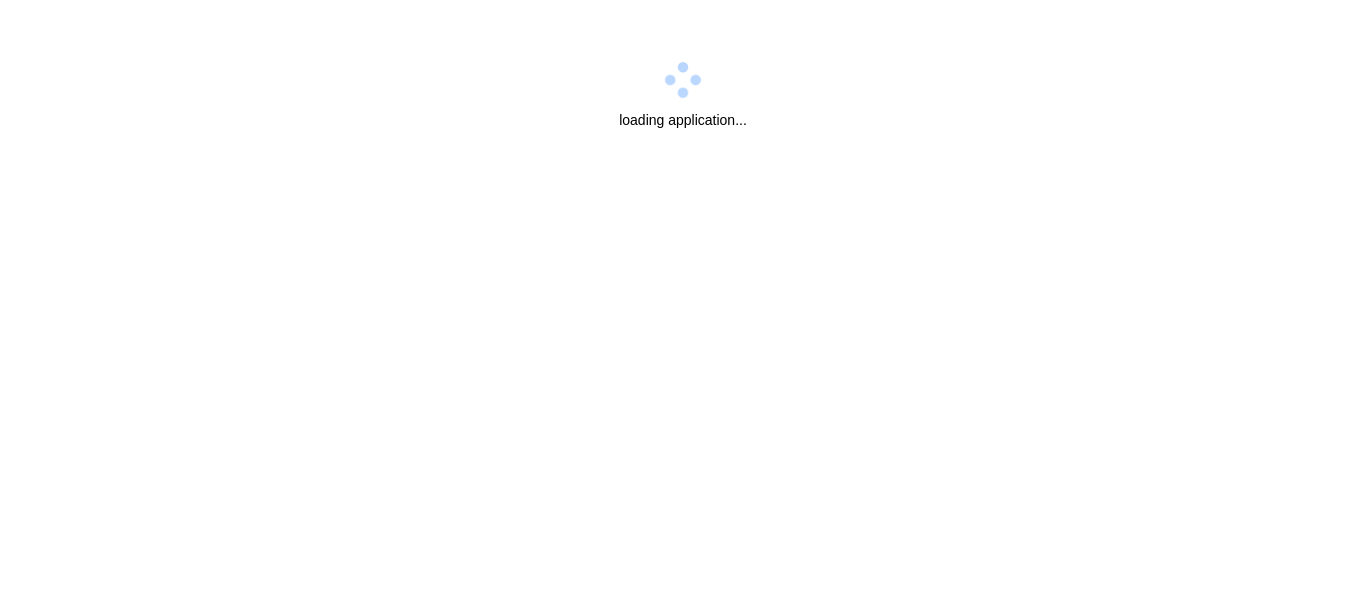scroll, scrollTop: 0, scrollLeft: 0, axis: both 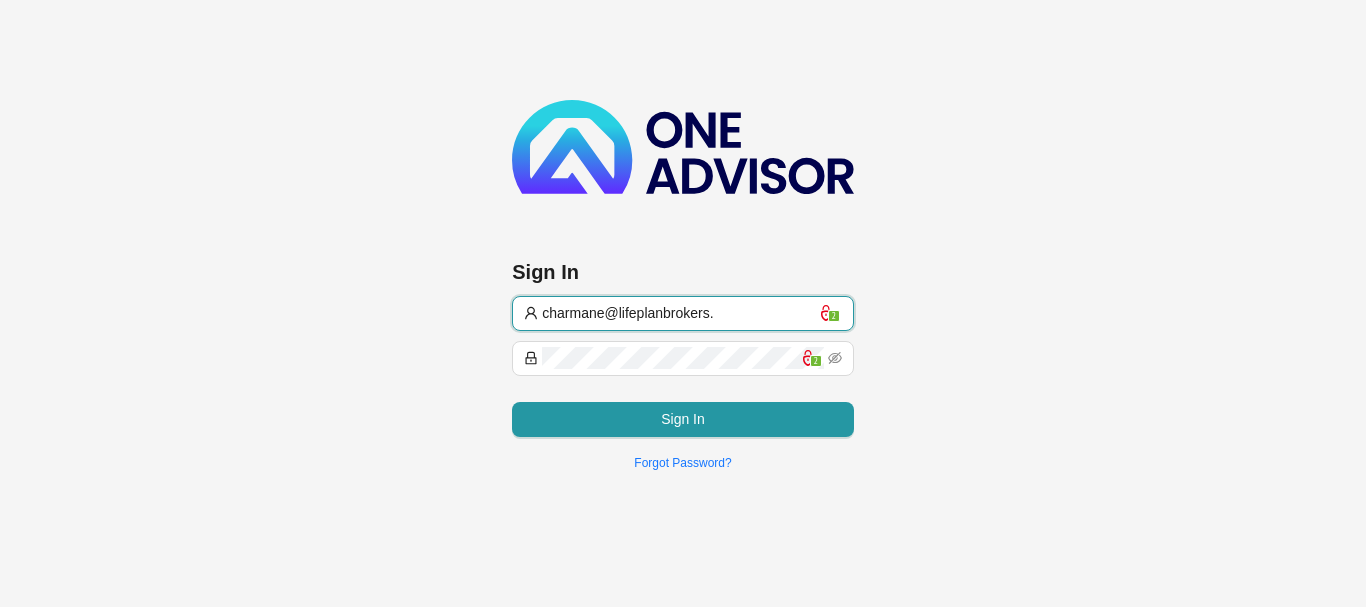 type on "charmane@[EXAMPLE].com" 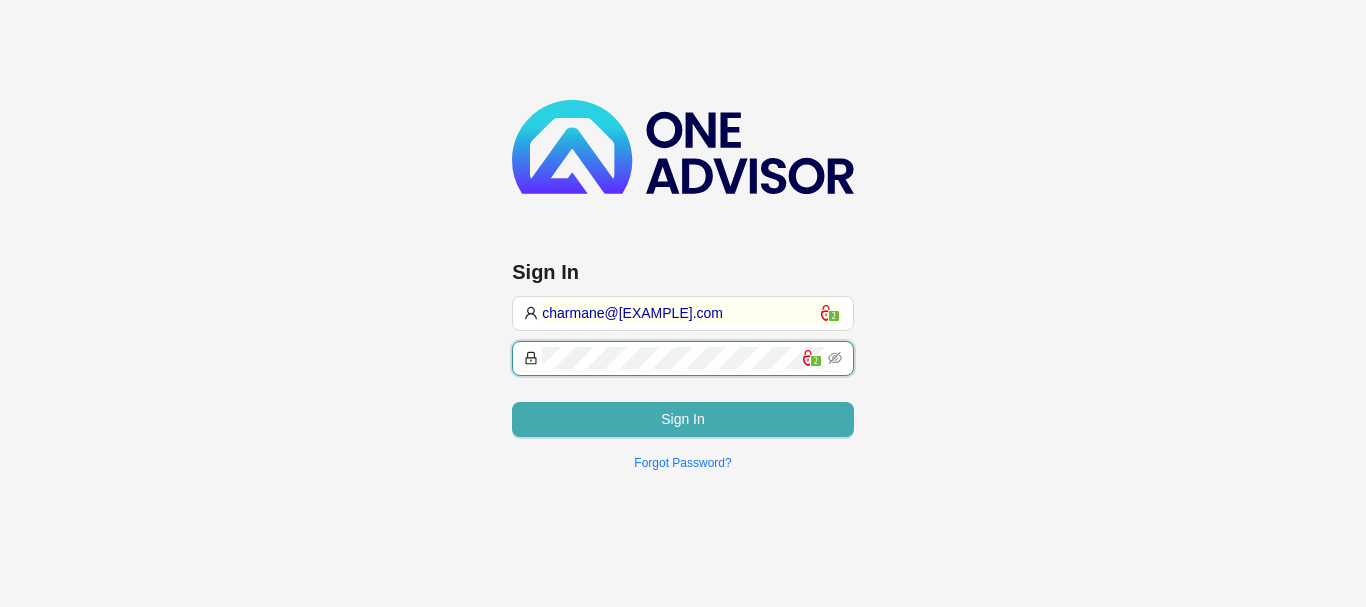 click on "Sign In" at bounding box center (683, 419) 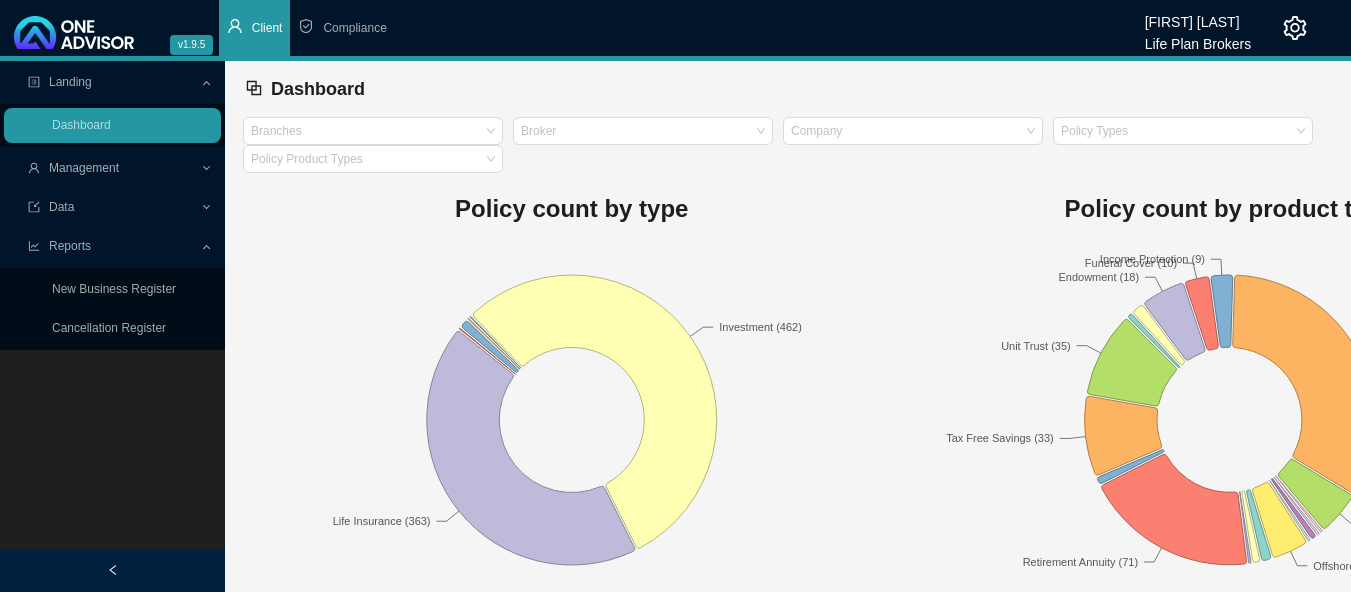 click on "Client" at bounding box center [267, 28] 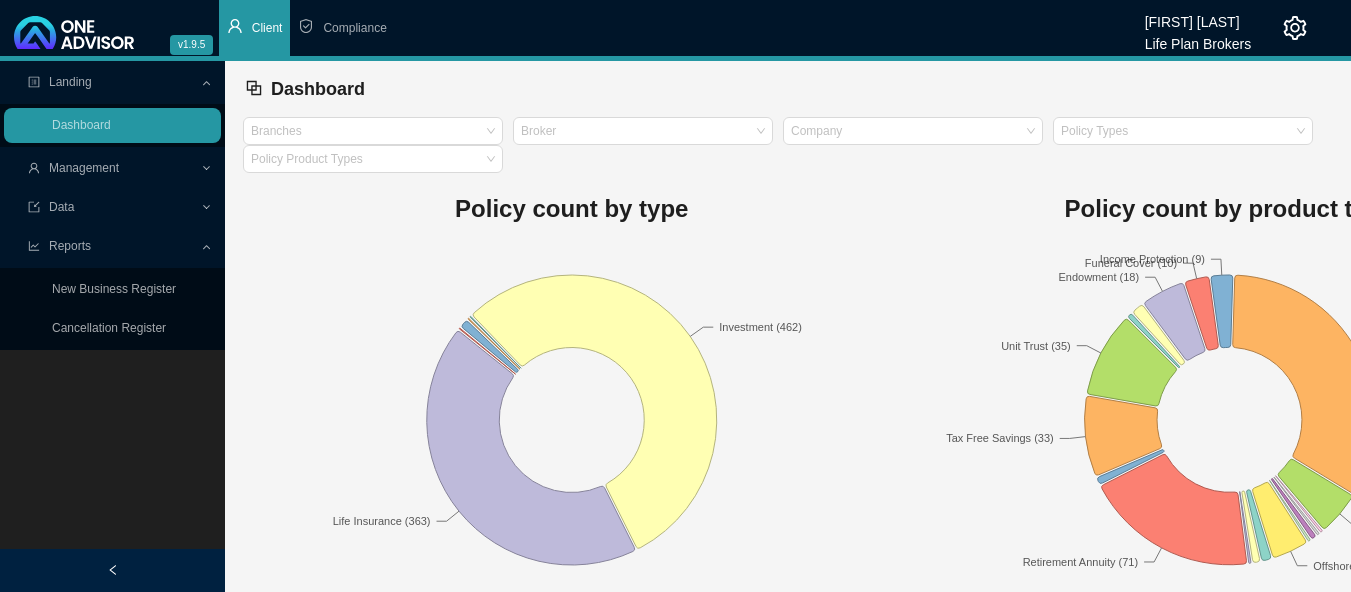 click on "Management" at bounding box center (84, 168) 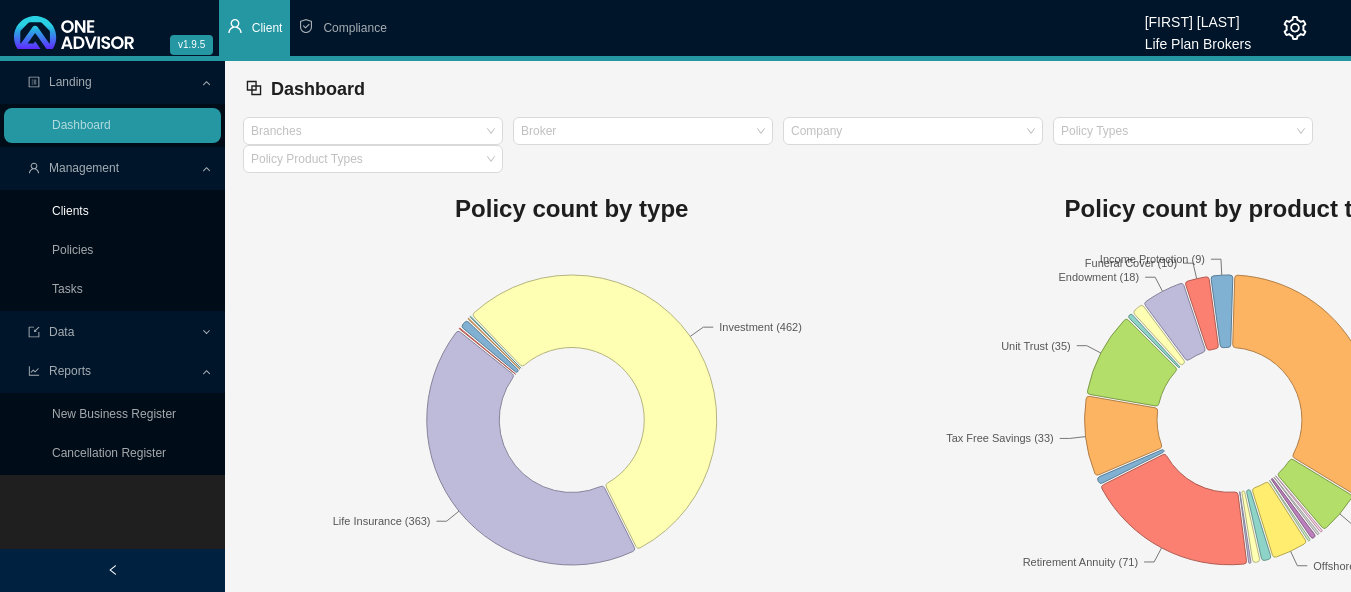 click on "Clients" at bounding box center (70, 211) 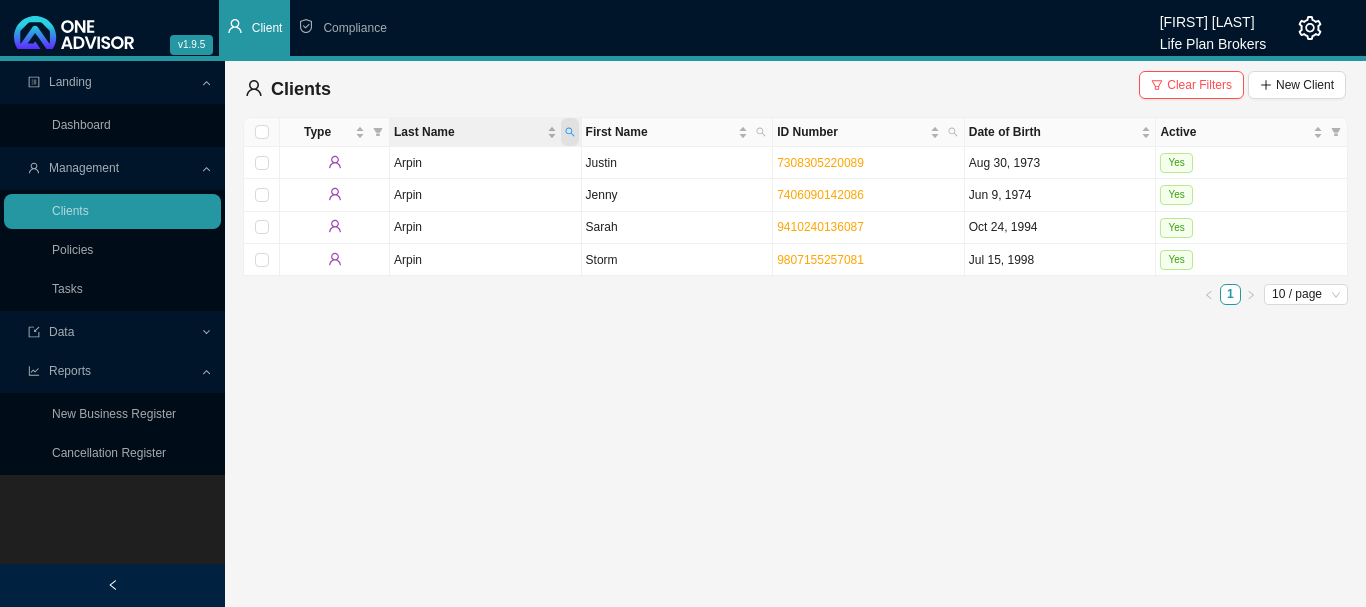 drag, startPoint x: 571, startPoint y: 130, endPoint x: 565, endPoint y: 119, distance: 12.529964 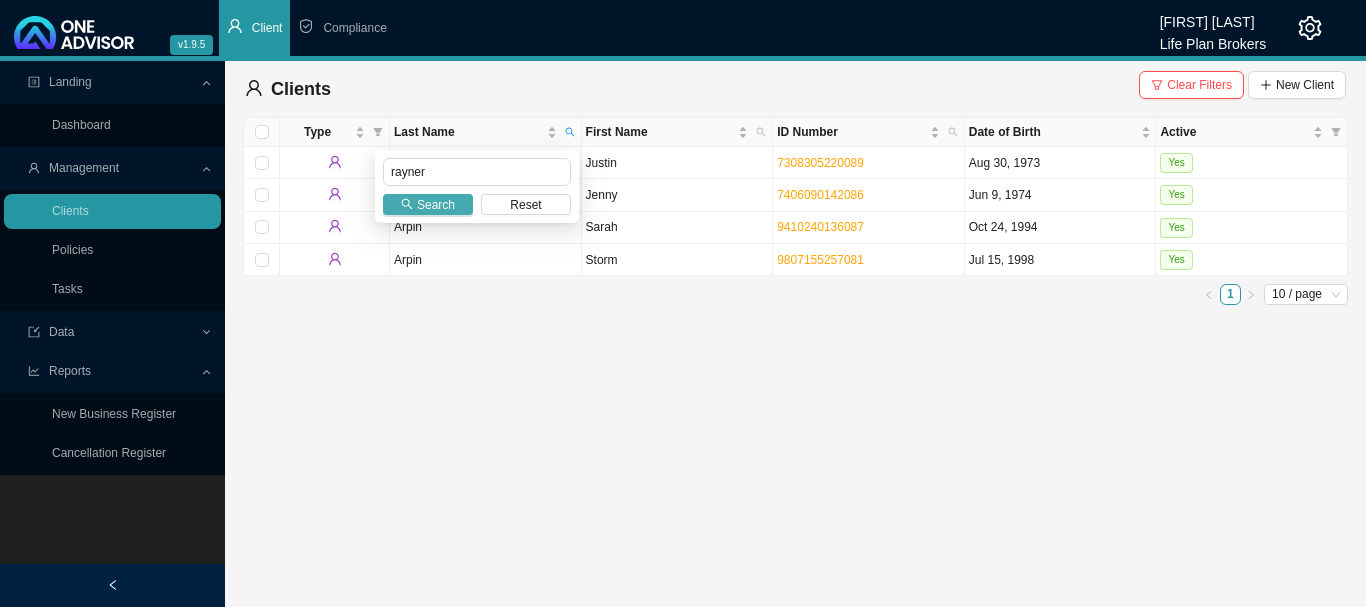 type on "rayner" 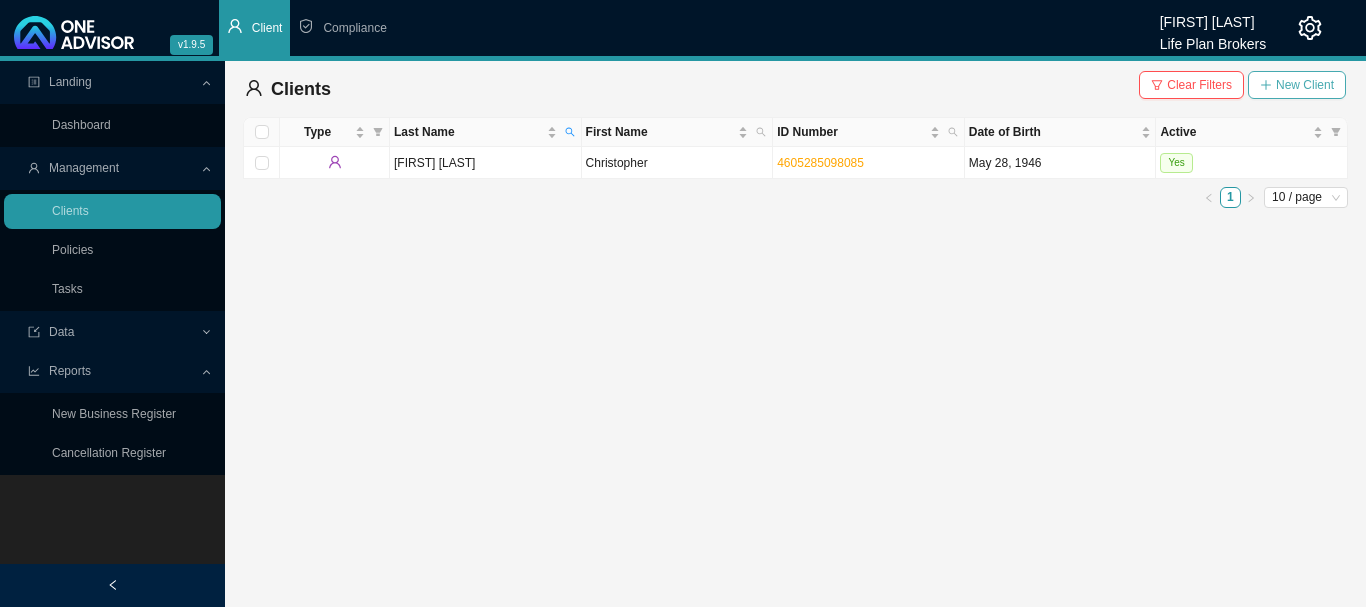 click on "New Client" at bounding box center [1305, 85] 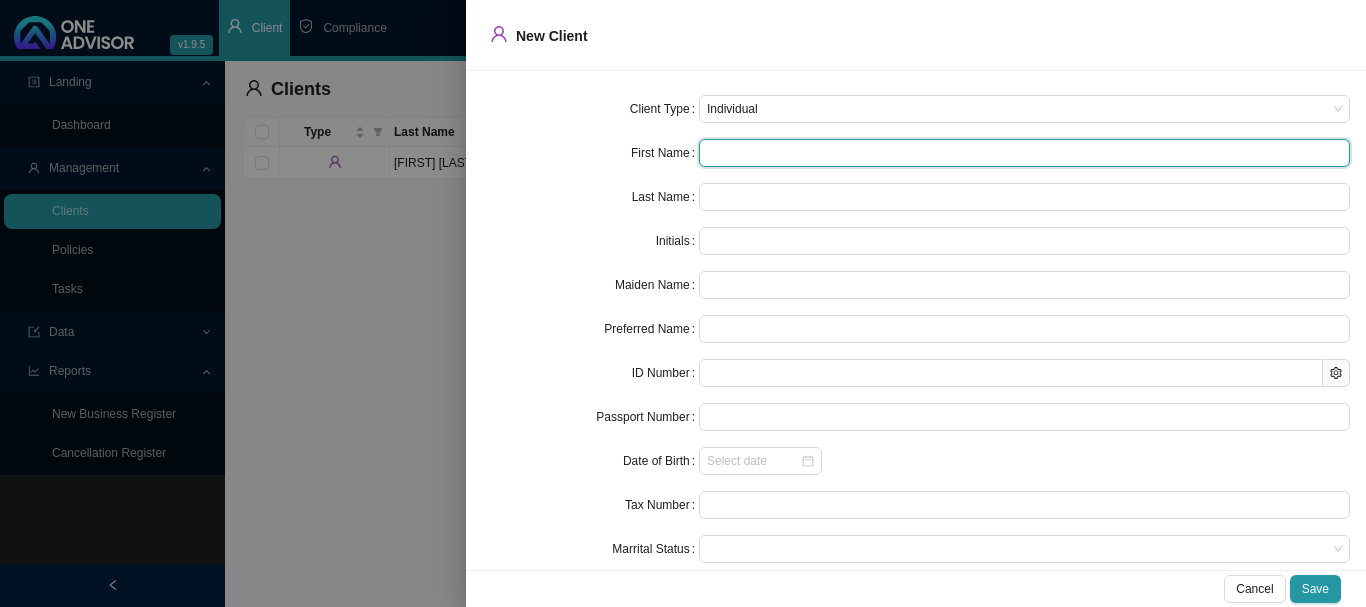 click at bounding box center [1024, 153] 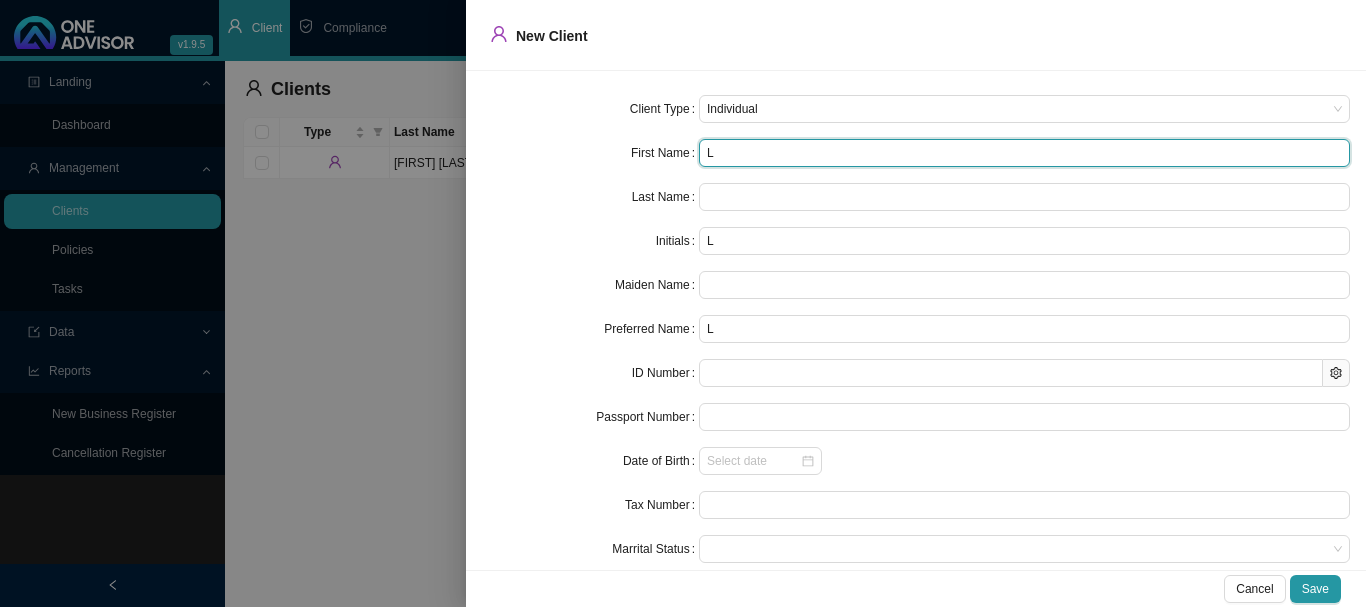 type on "Lo" 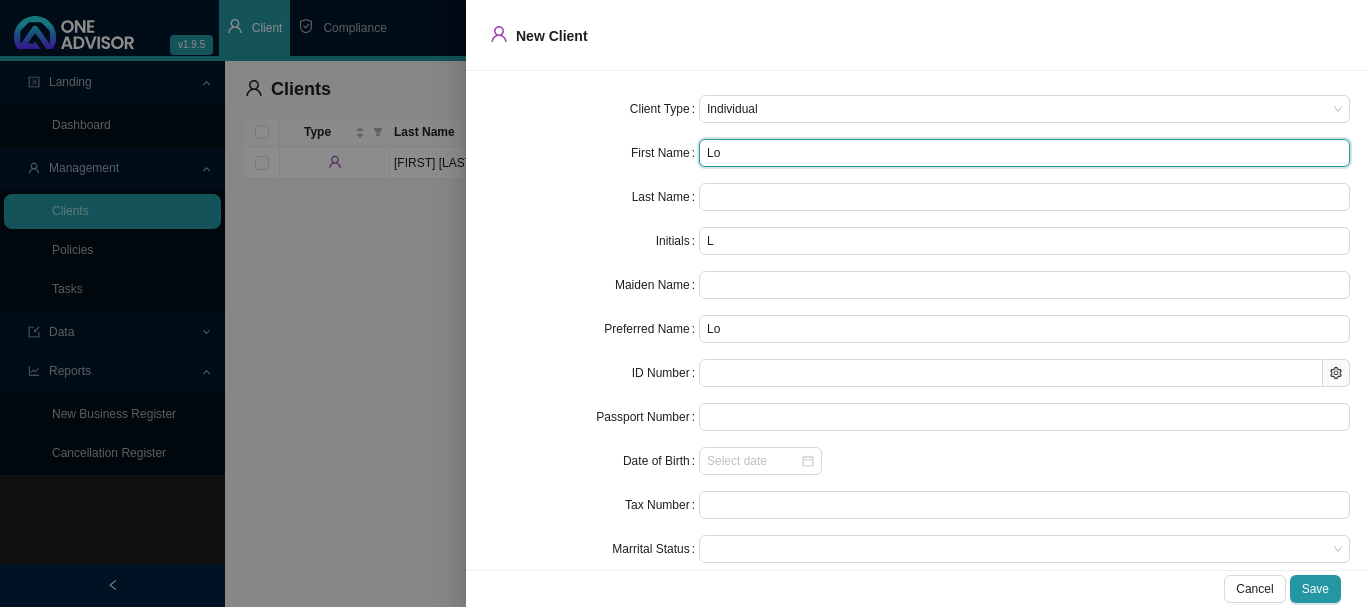 type on "Lor" 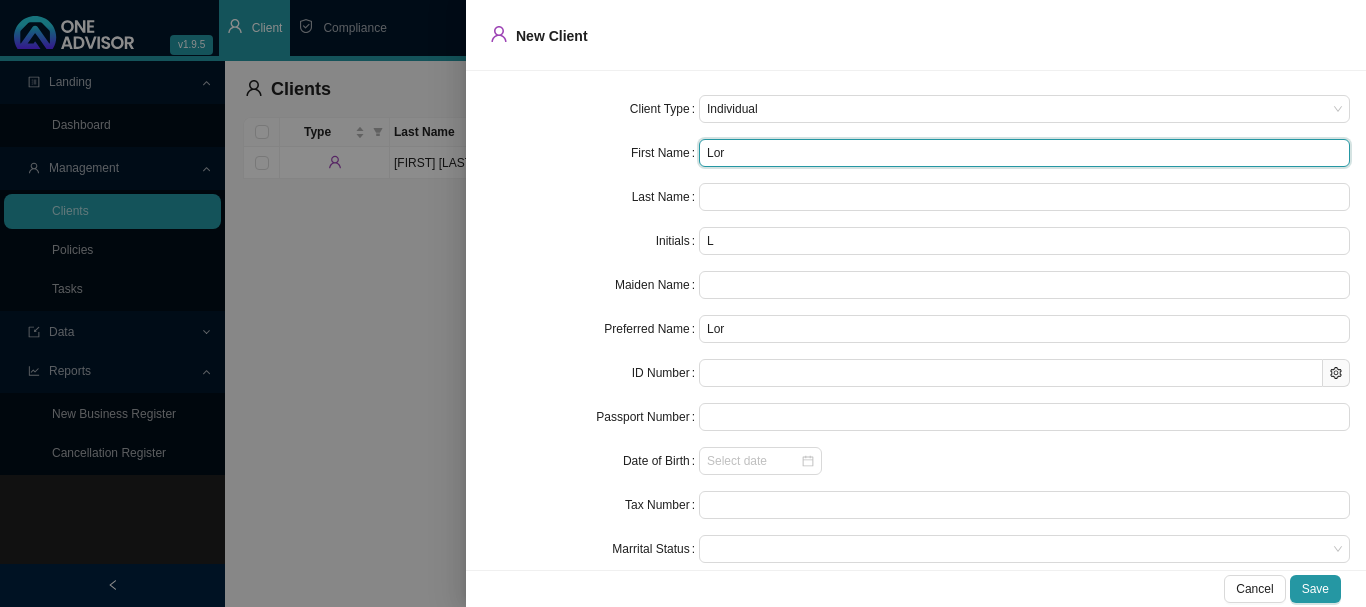 type on "Lorn" 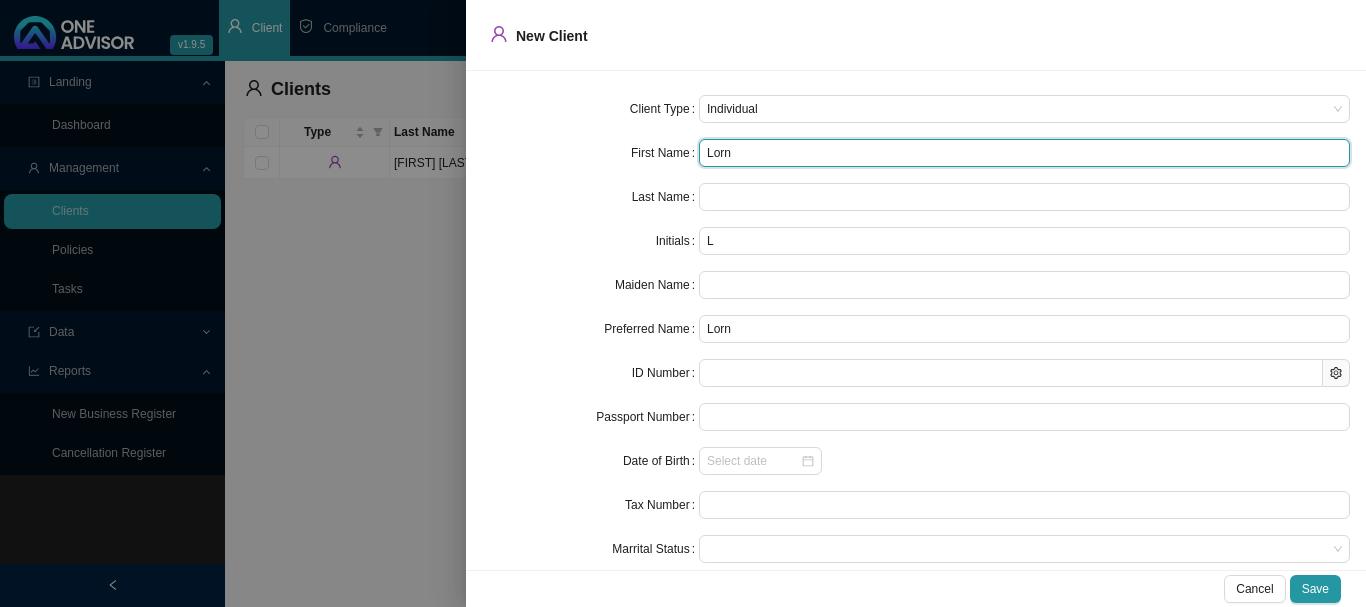 type on "Lorna" 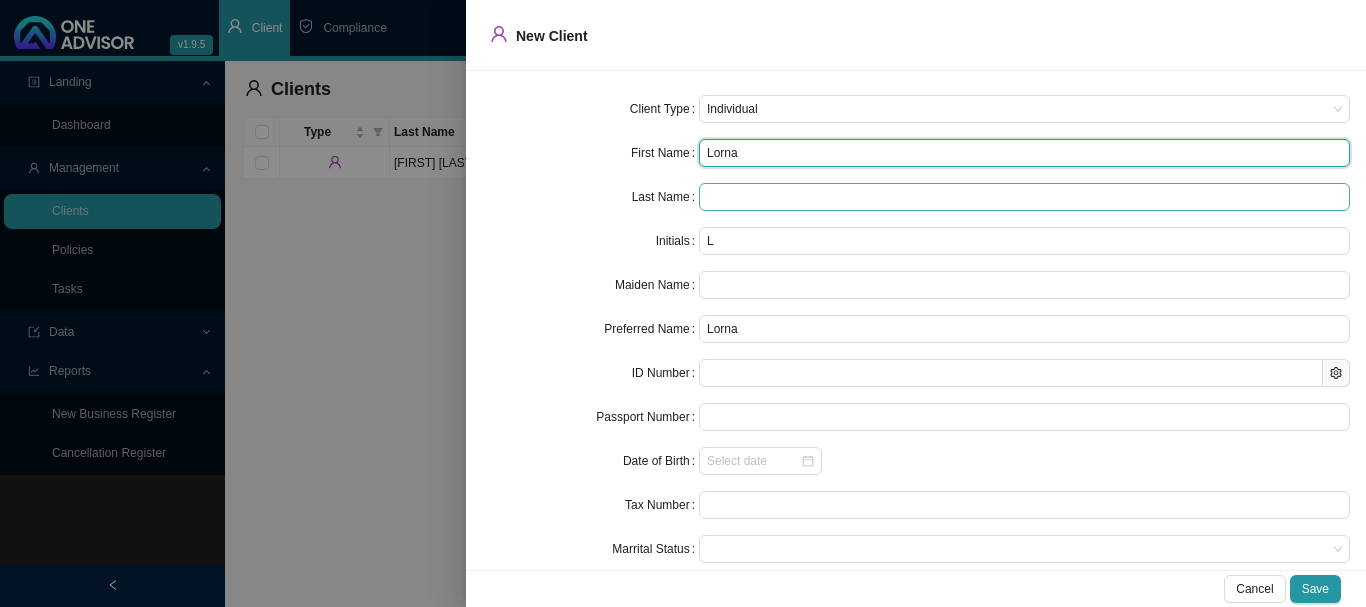 type on "Lorna" 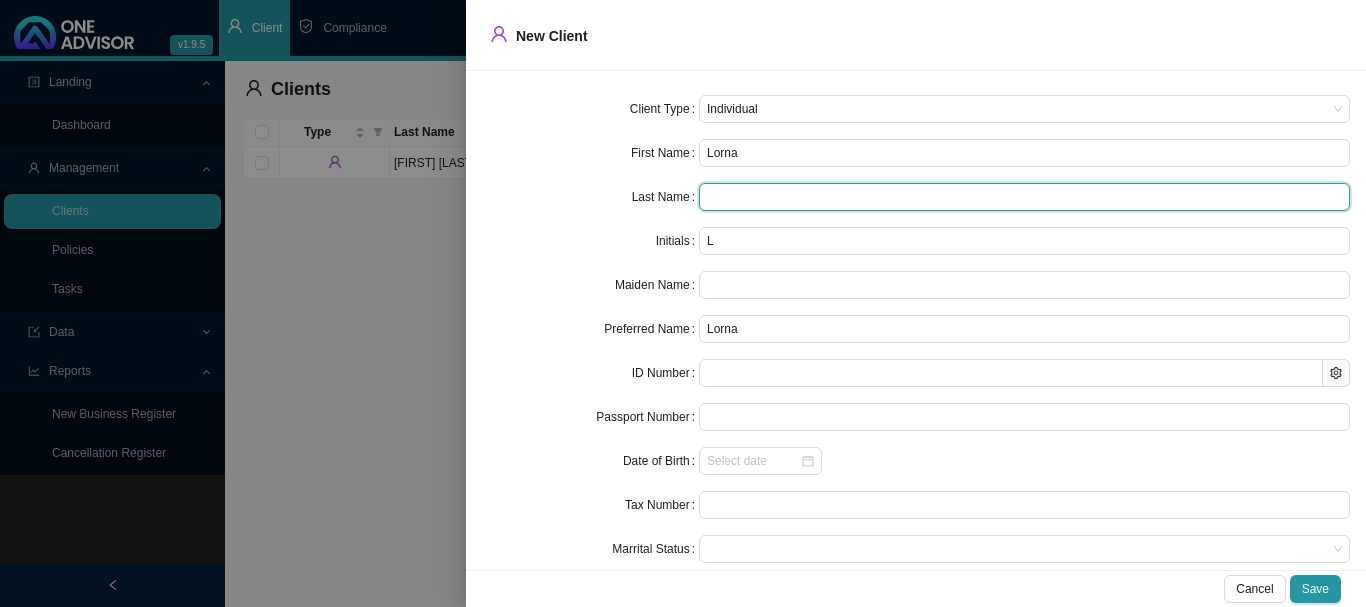 click at bounding box center (1024, 197) 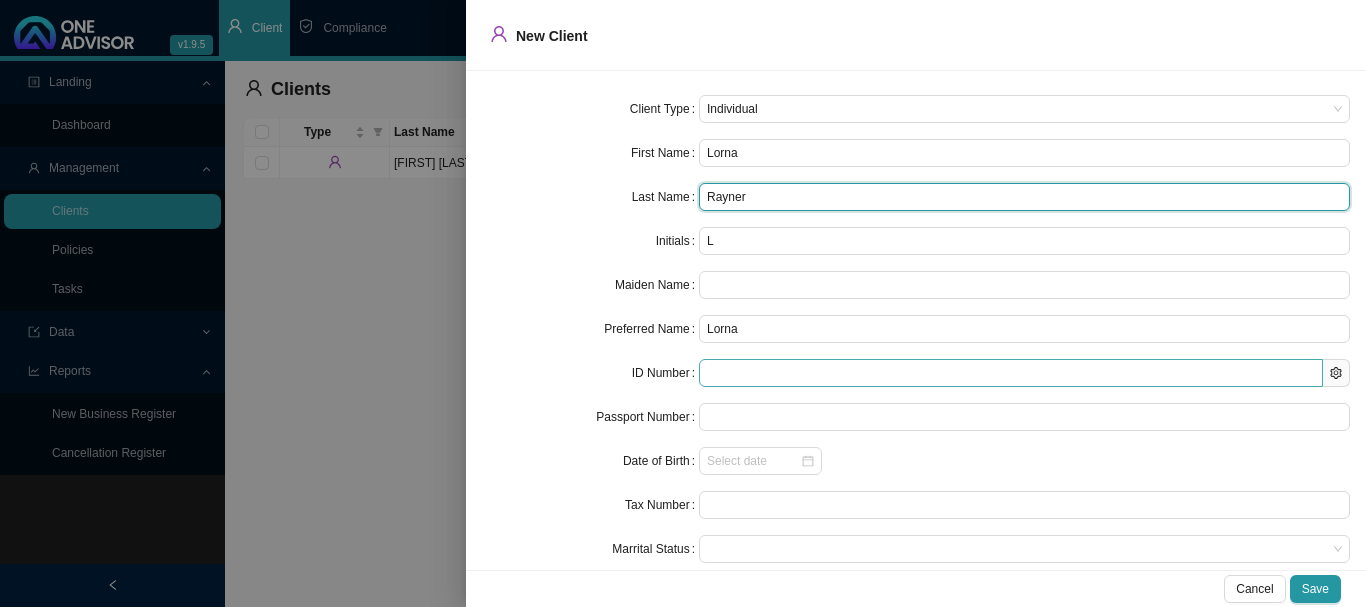 type on "Rayner" 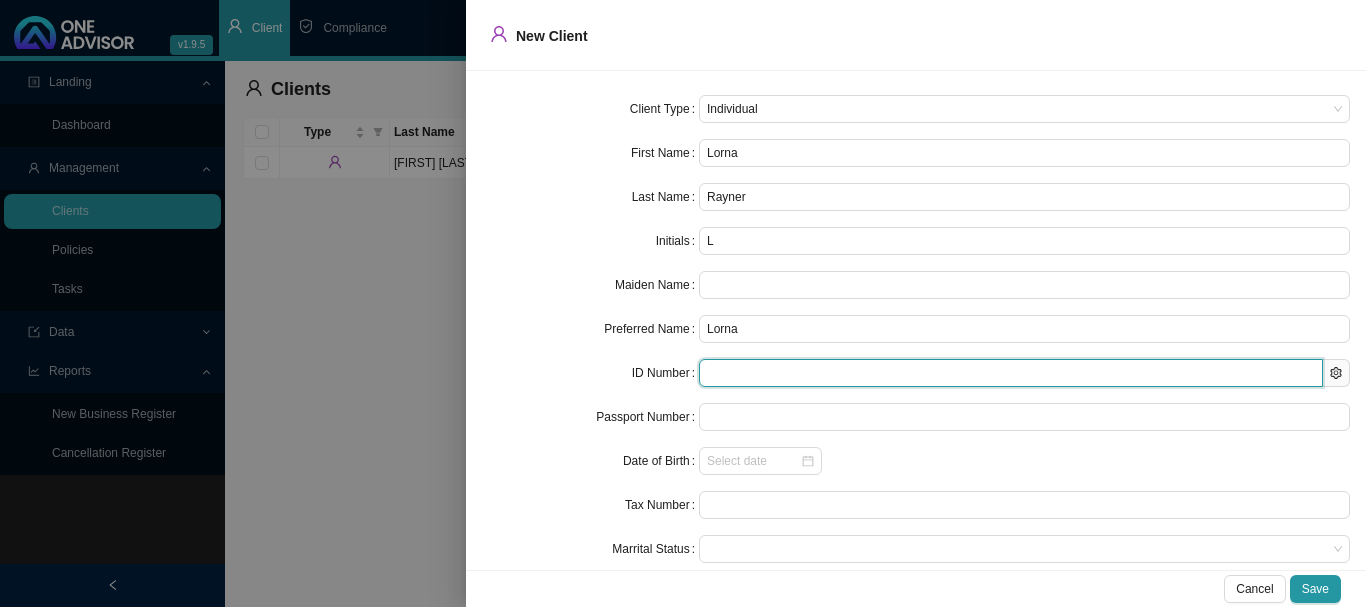 click at bounding box center [1011, 373] 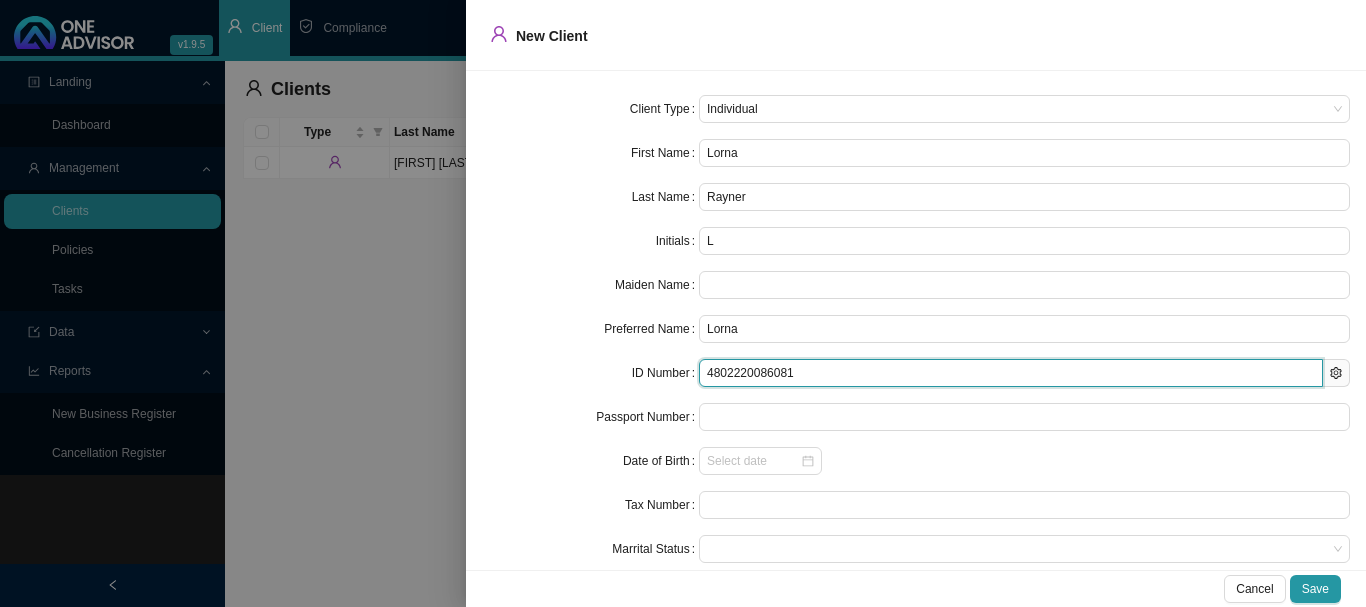 type on "1948-02-22" 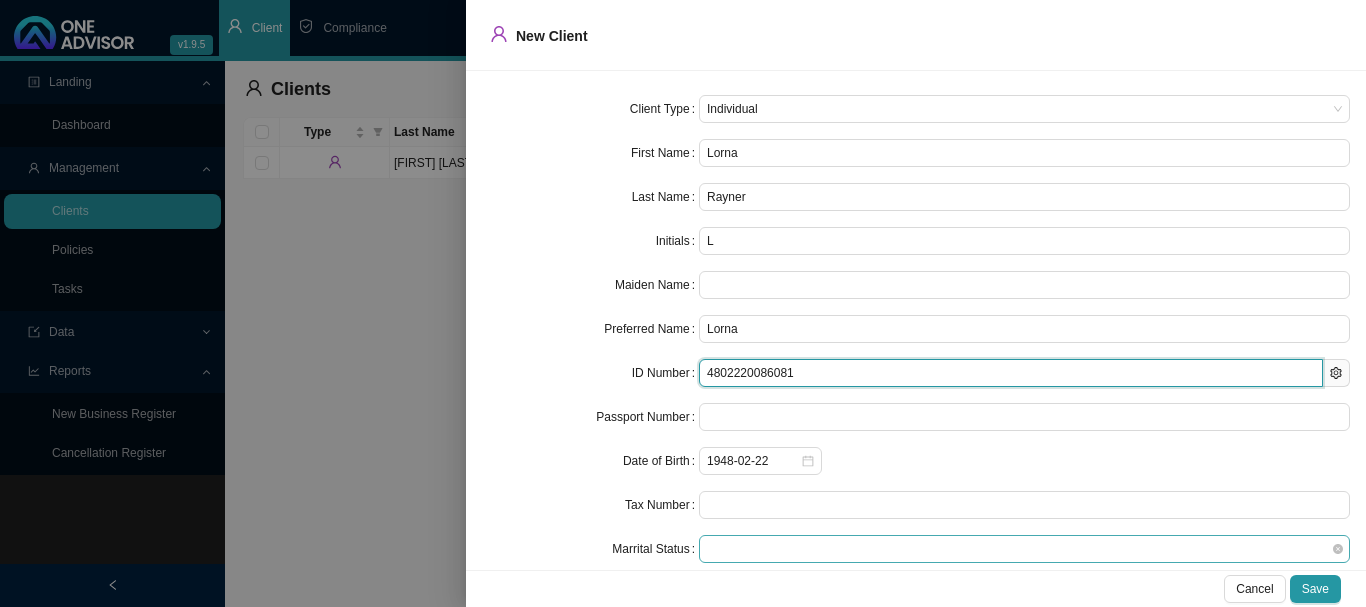 click at bounding box center [1024, 549] 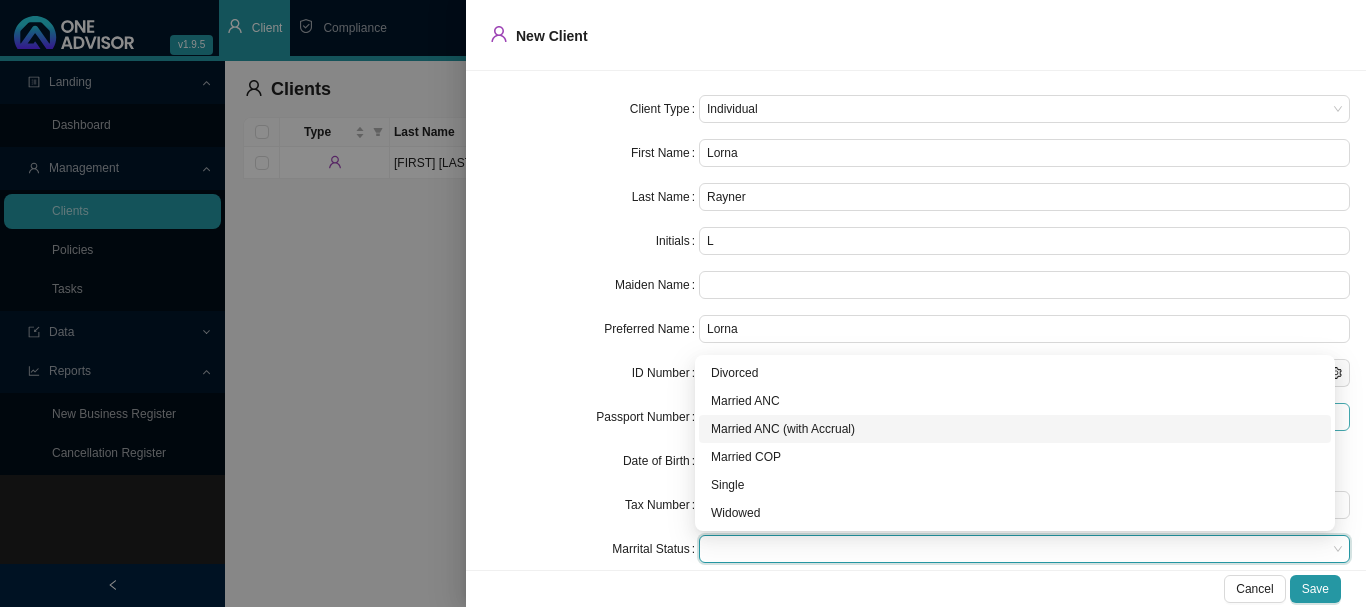 click on "Married ANC (with Accrual)" at bounding box center (1015, 429) 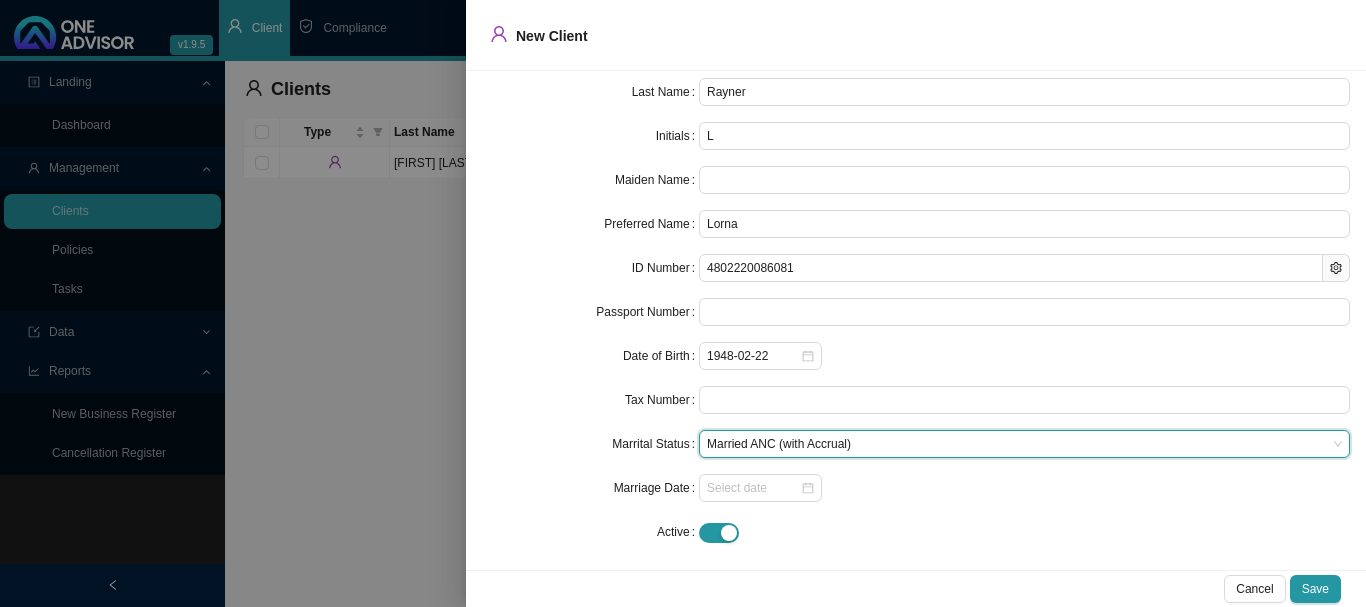 scroll, scrollTop: 113, scrollLeft: 0, axis: vertical 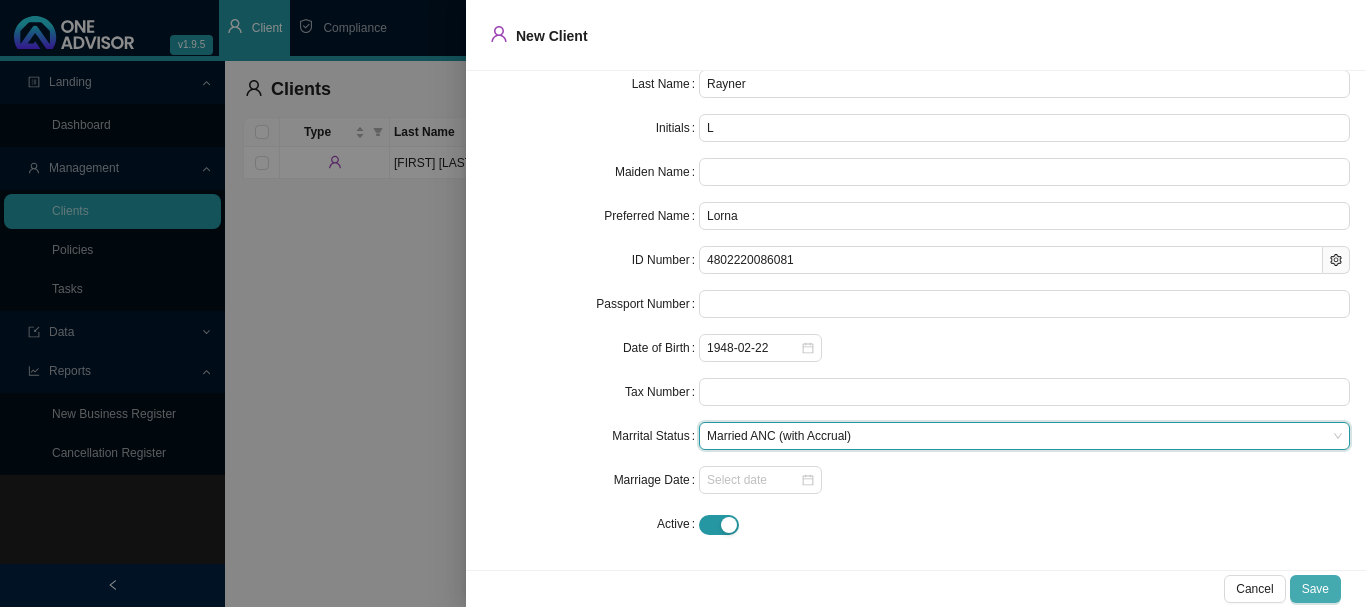 click on "Save" at bounding box center (1315, 589) 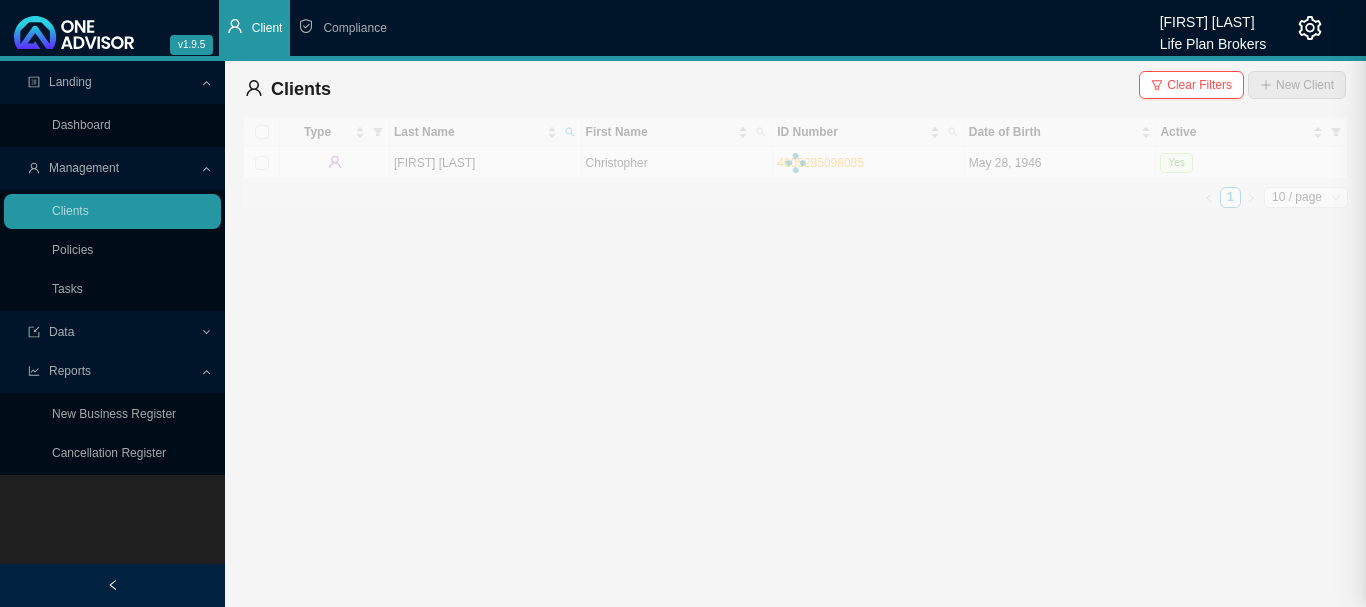 scroll, scrollTop: 0, scrollLeft: 0, axis: both 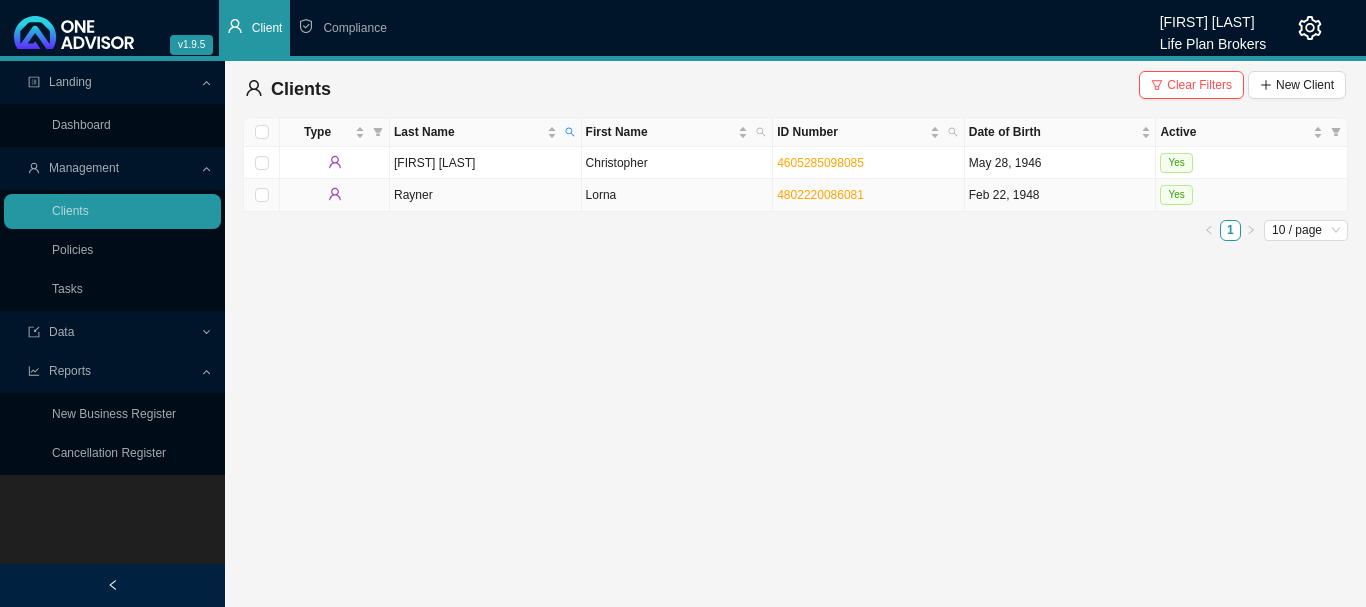 click on "Yes" at bounding box center (1252, 195) 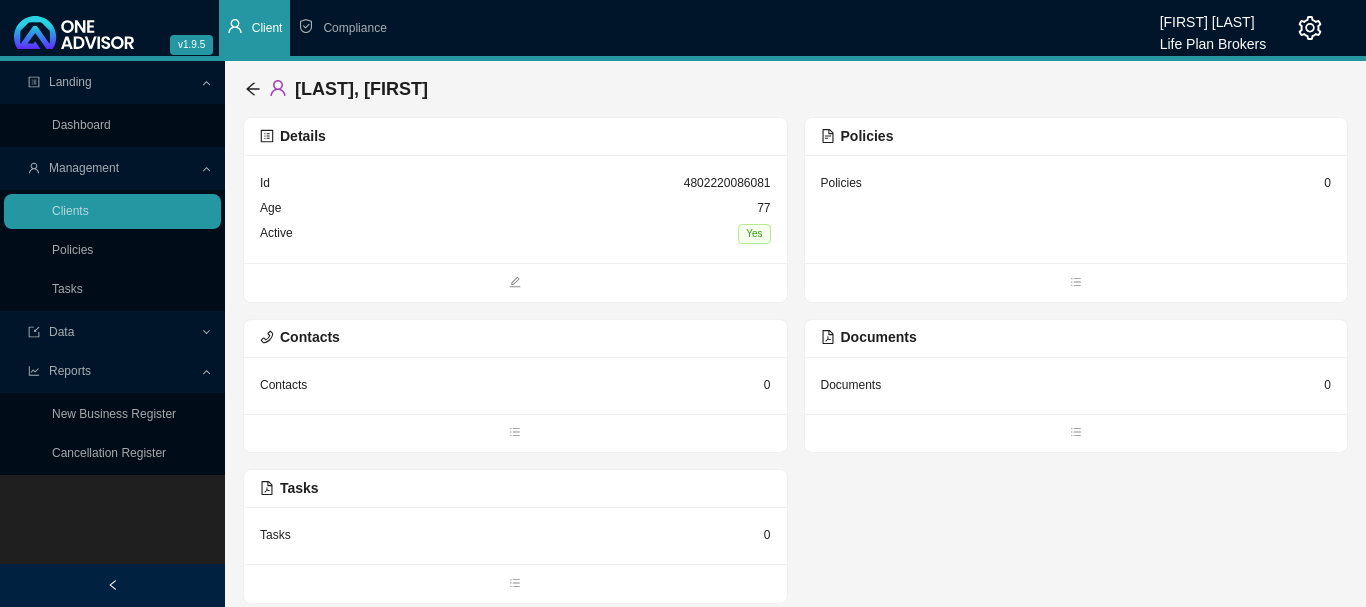 click on "Policies 0" at bounding box center [1076, 209] 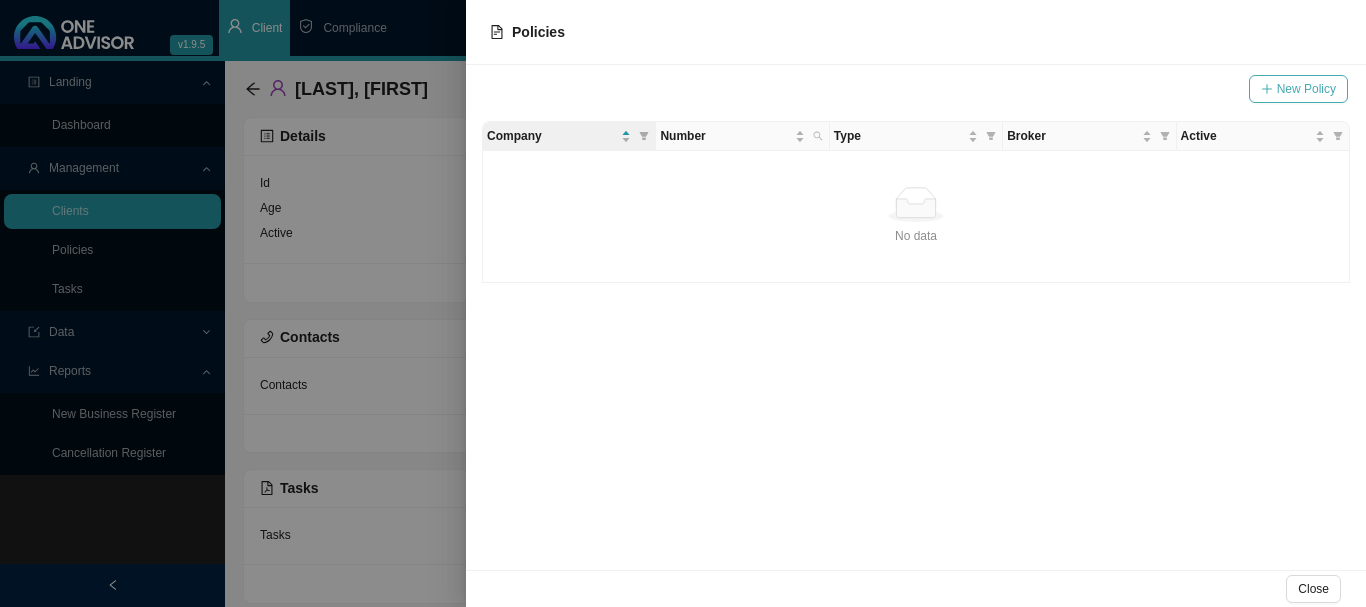 click on "New Policy" at bounding box center (1306, 89) 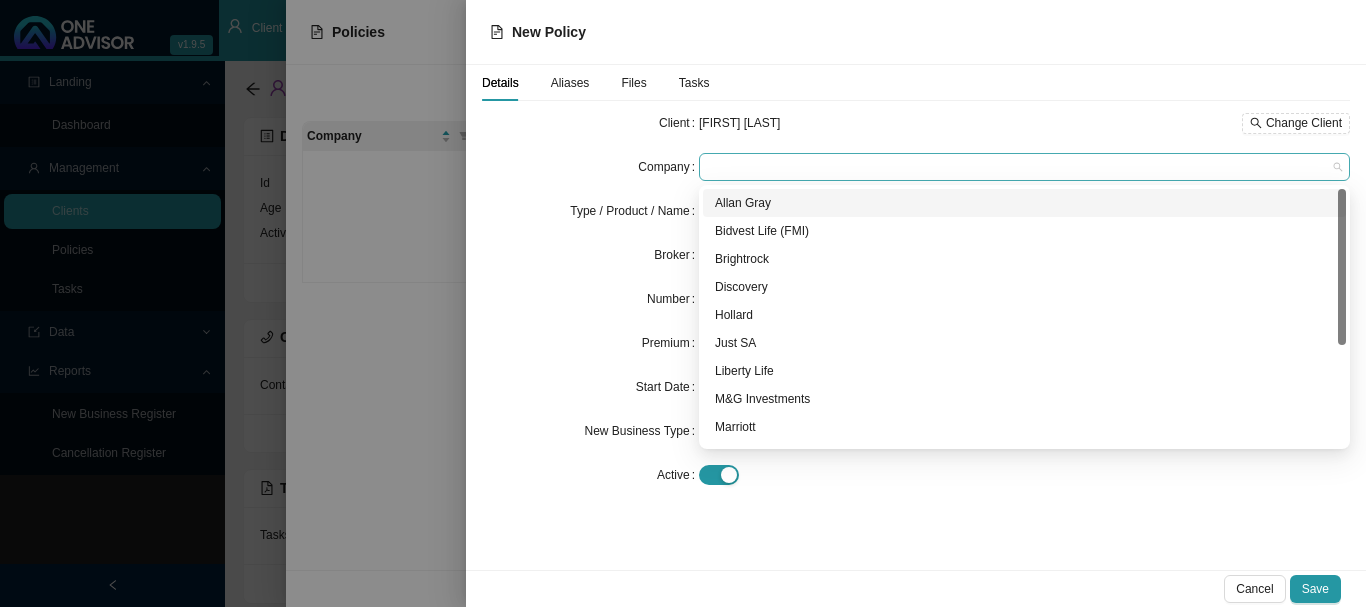 click at bounding box center [1024, 167] 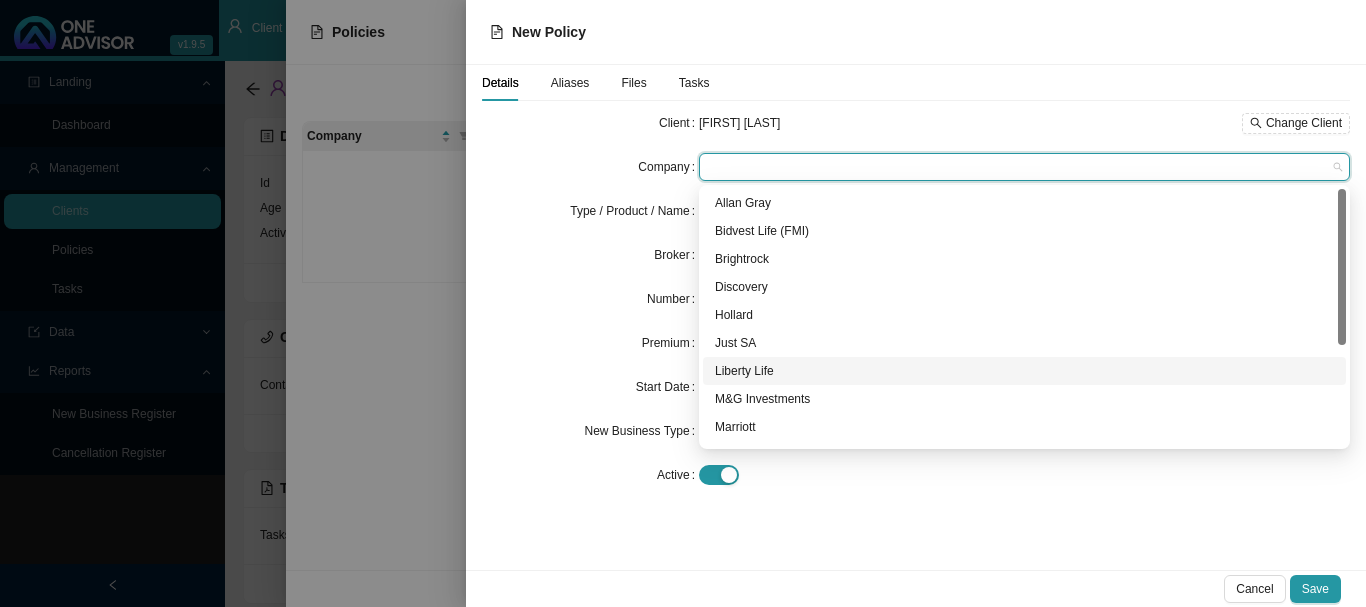 click on "Liberty Life" at bounding box center (1024, 371) 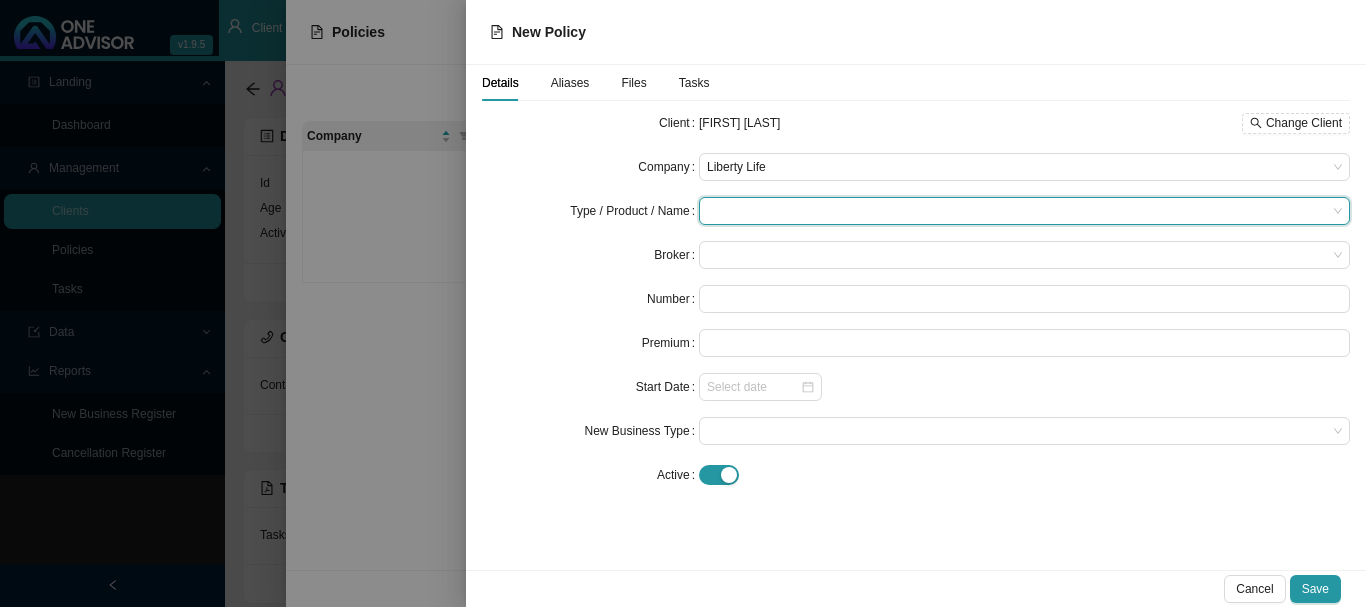 click at bounding box center (1017, 211) 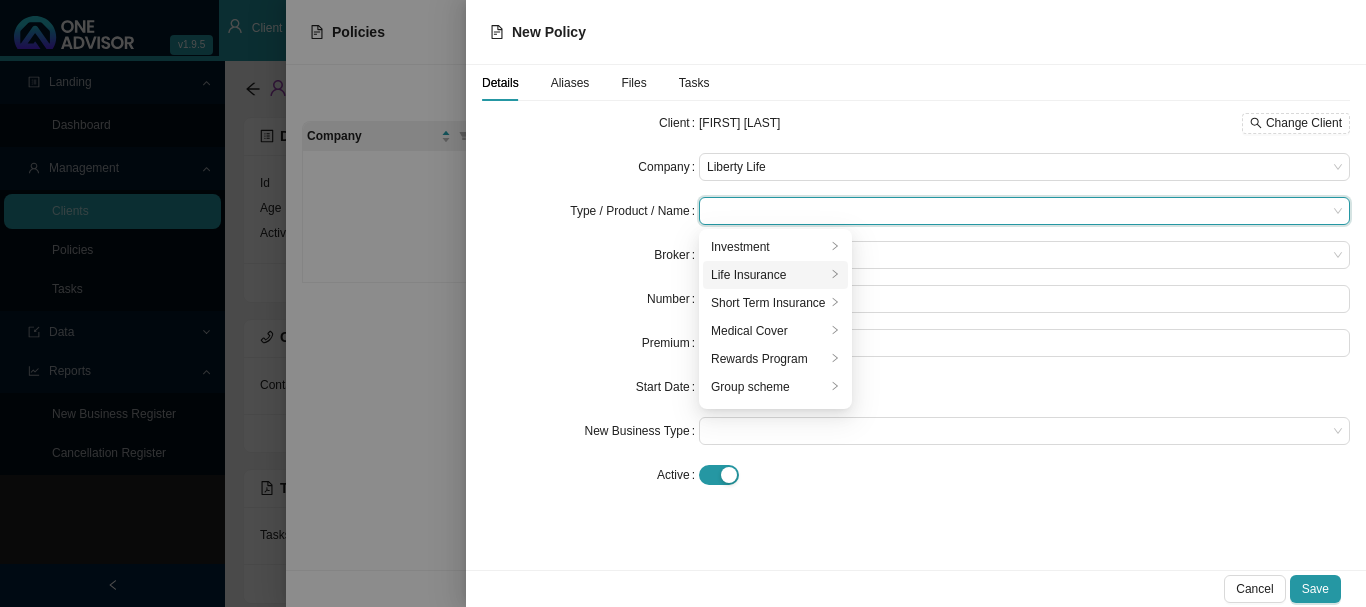 click on "Life Insurance" at bounding box center (768, 275) 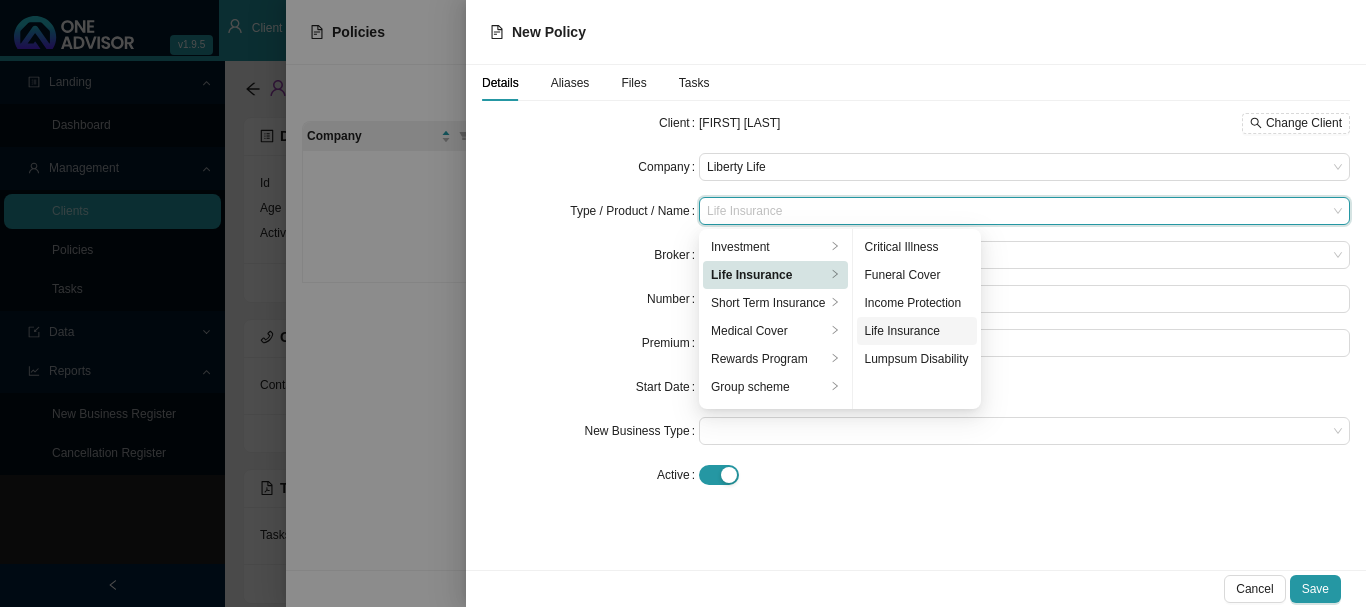 click on "Life Insurance" at bounding box center [917, 331] 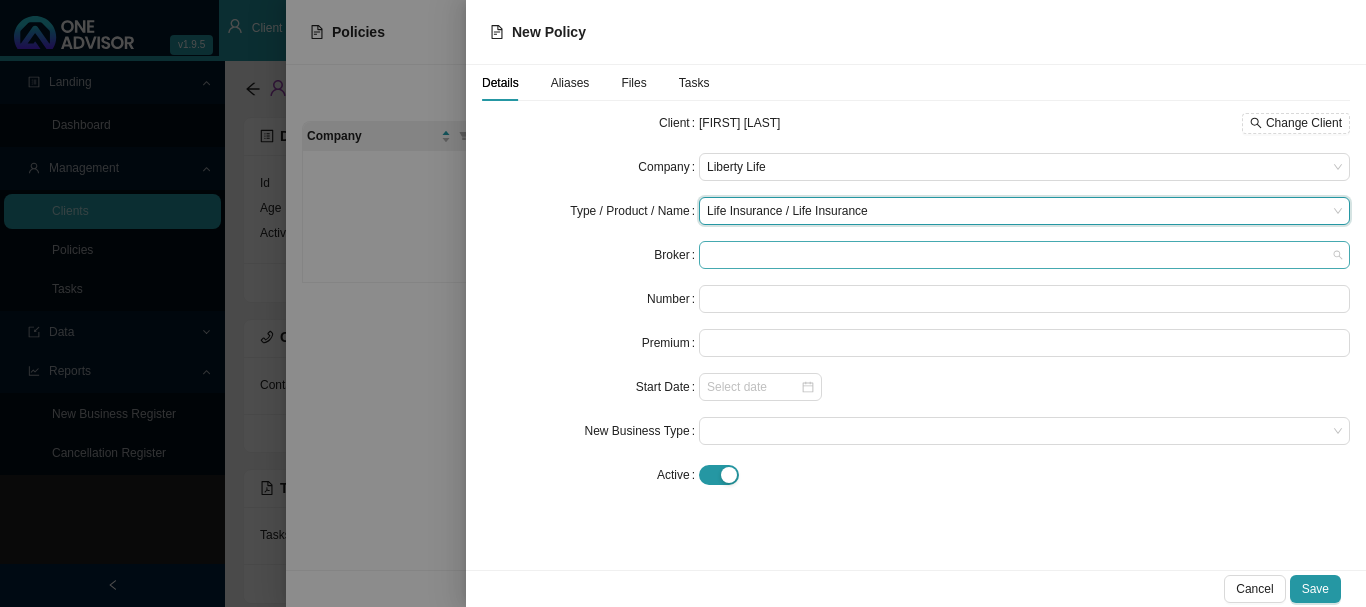 click at bounding box center [1024, 255] 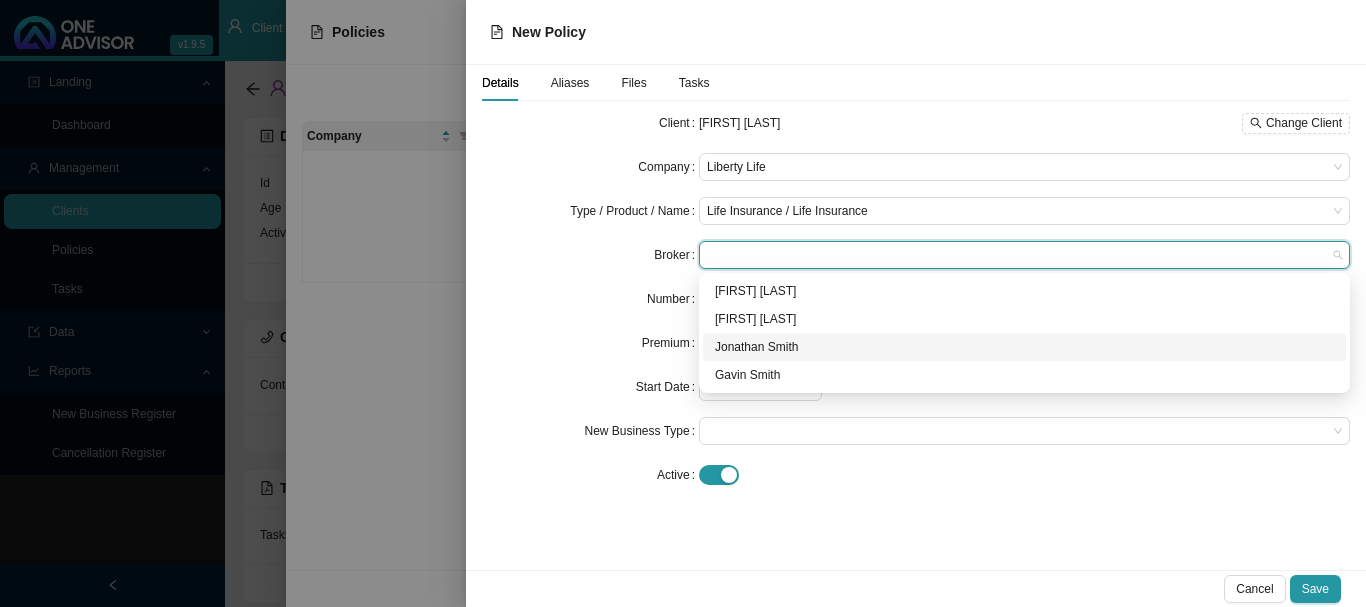 click on "Jonathan Smith" at bounding box center [1024, 347] 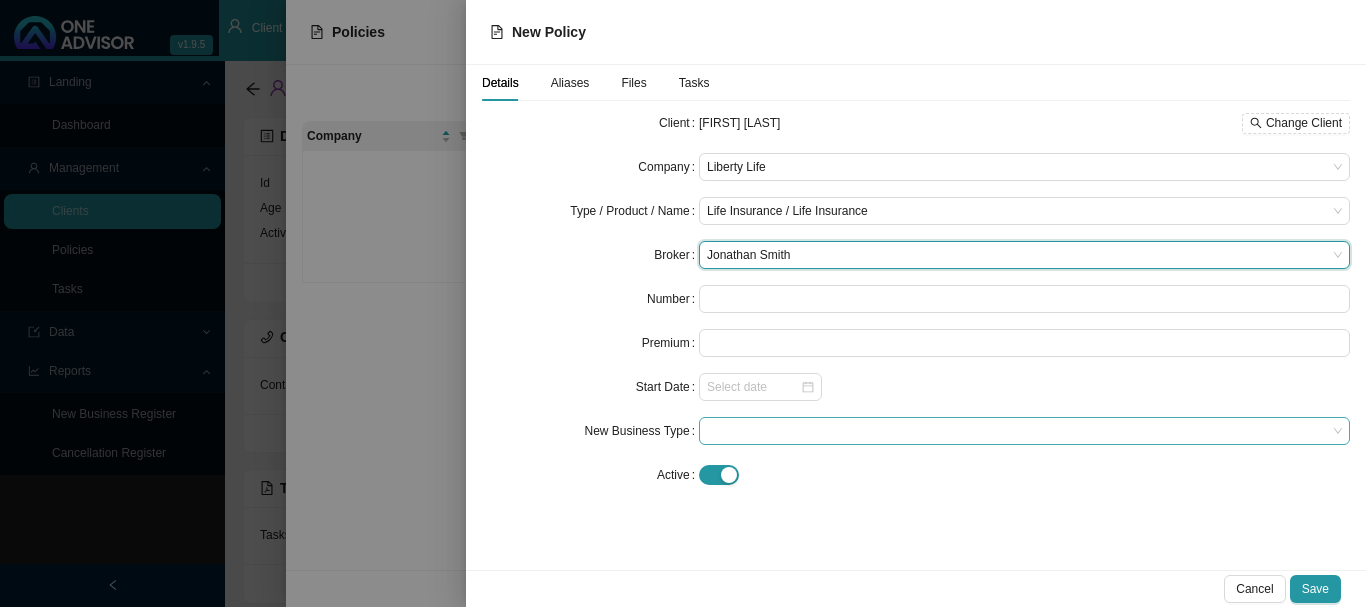 click at bounding box center (1024, 431) 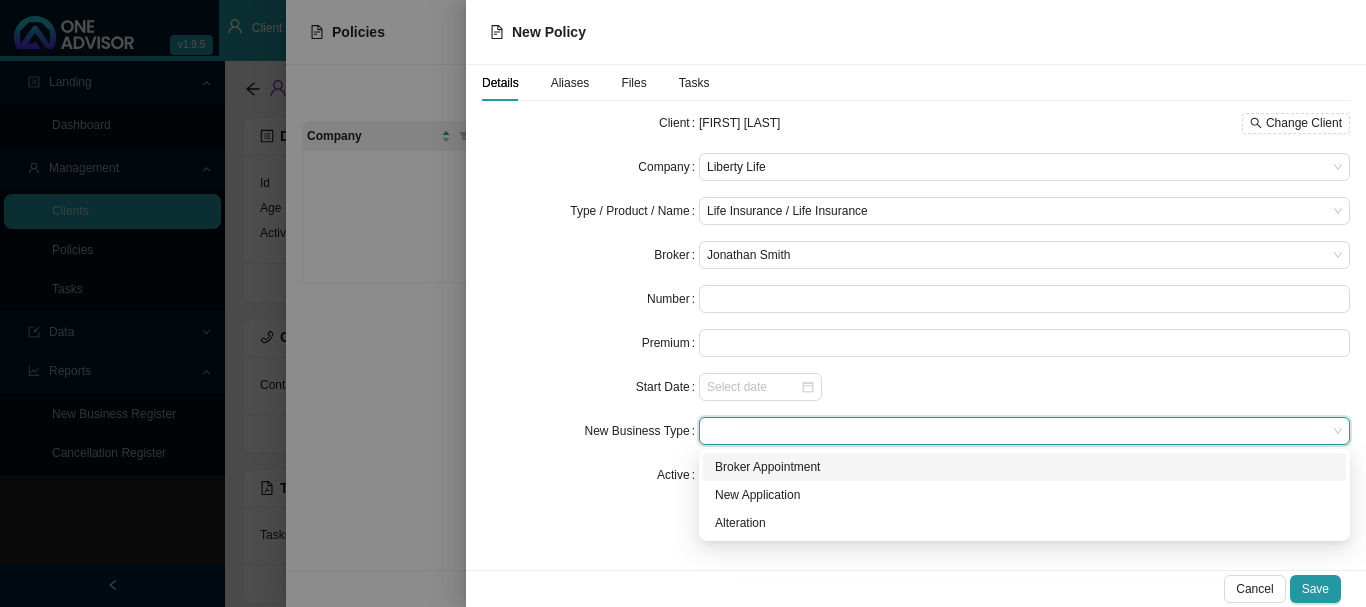 drag, startPoint x: 748, startPoint y: 466, endPoint x: 746, endPoint y: 450, distance: 16.124516 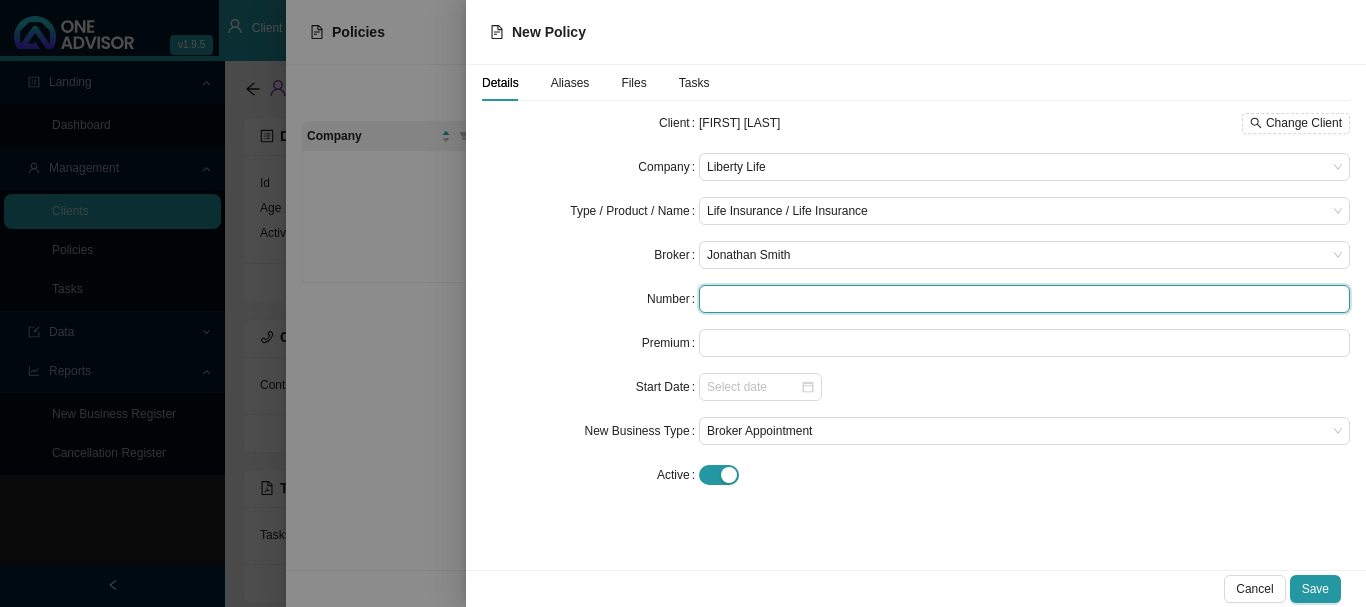 click at bounding box center [1024, 299] 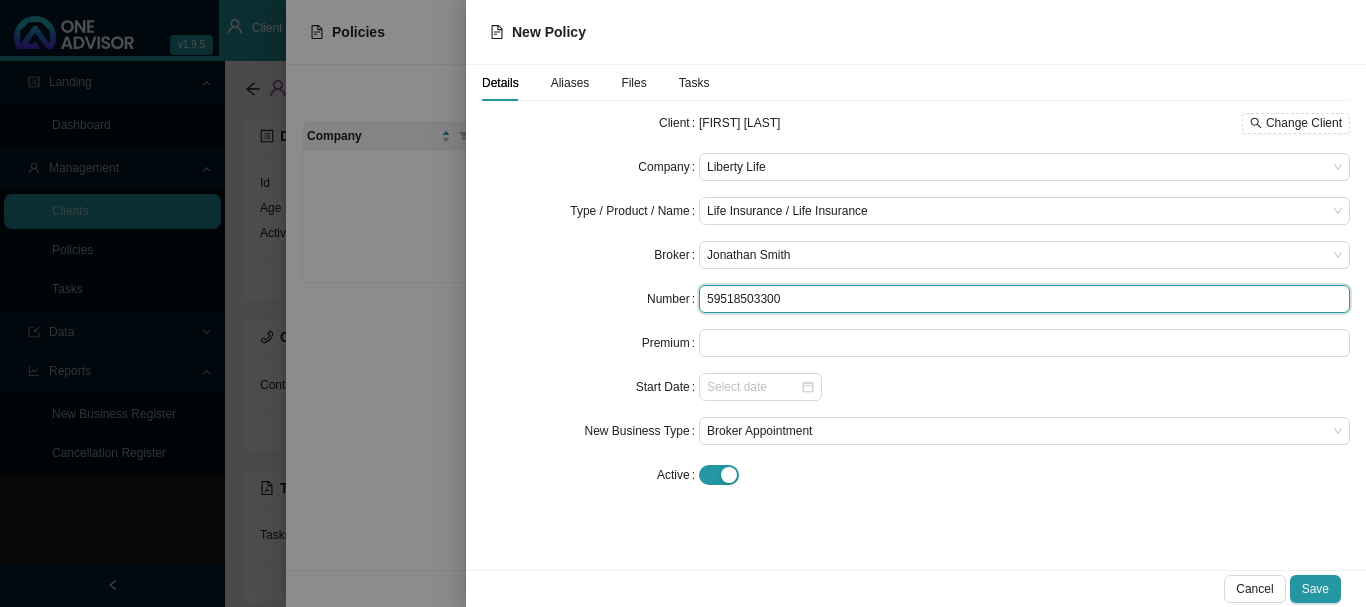 type on "59518503300" 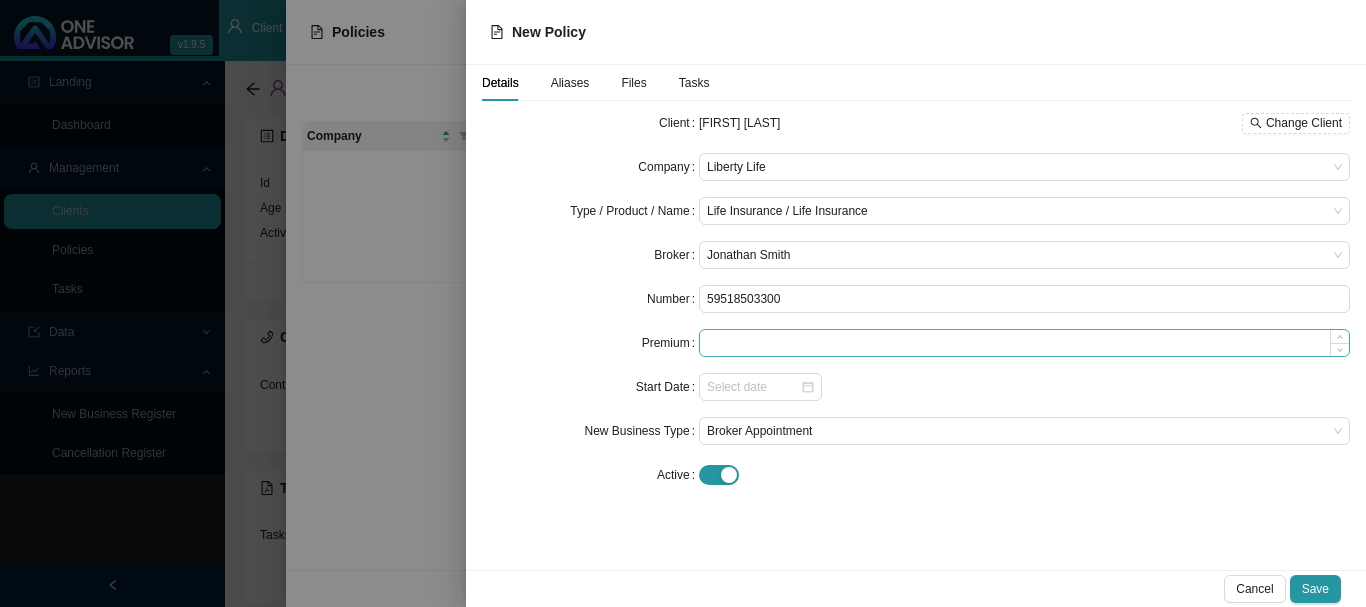 drag, startPoint x: 756, startPoint y: 324, endPoint x: 755, endPoint y: 335, distance: 11.045361 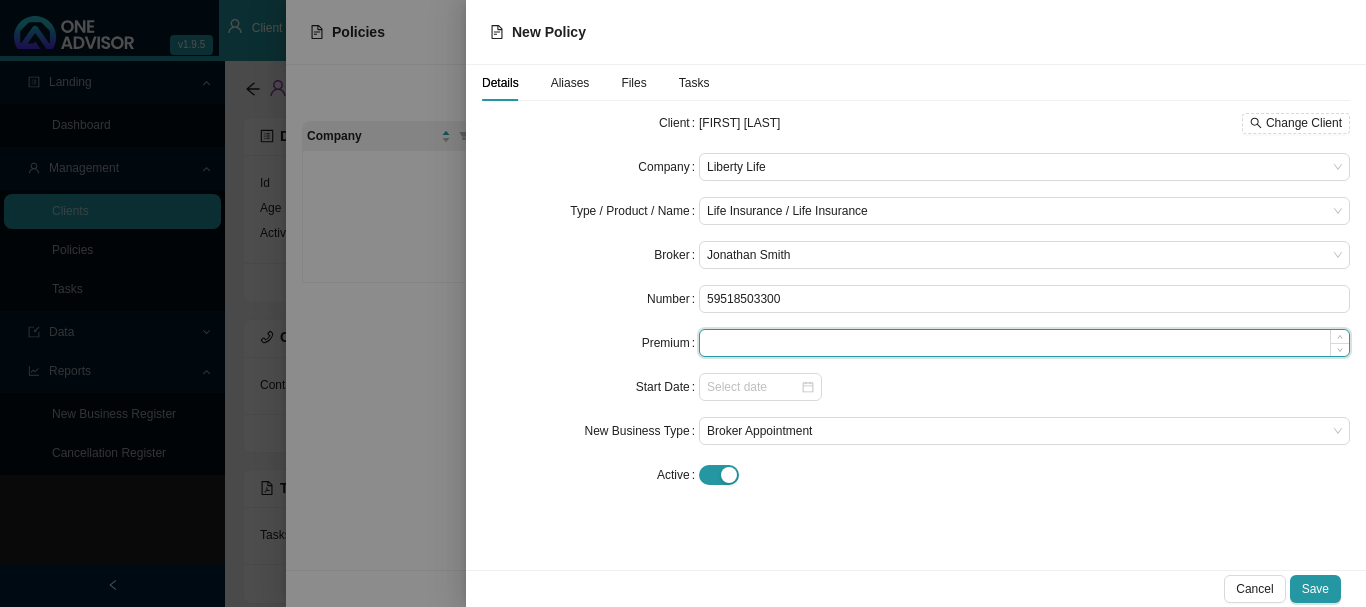 click at bounding box center [1024, 343] 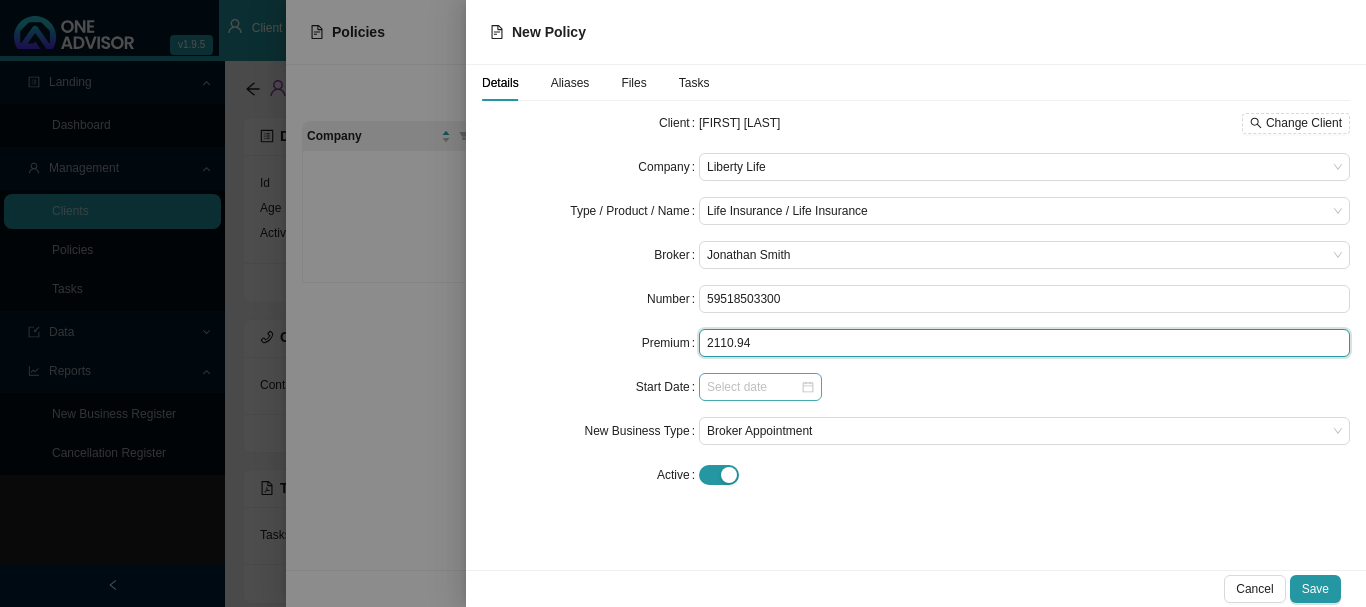 type on "2110.94" 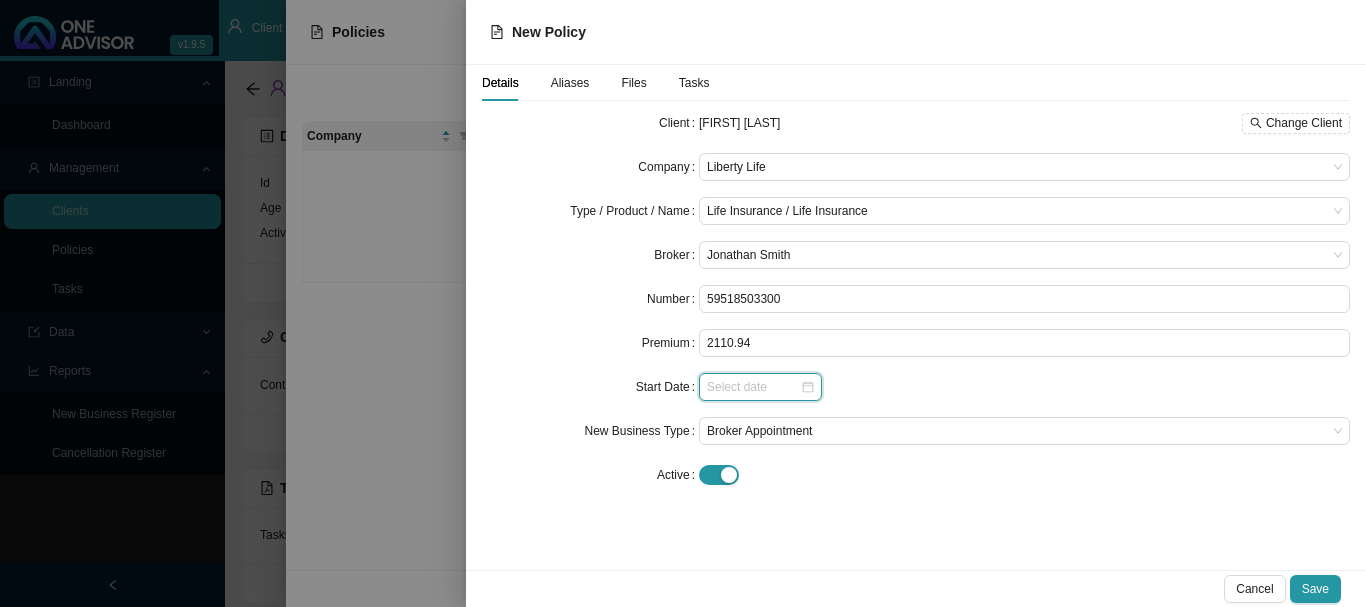 click at bounding box center (753, 387) 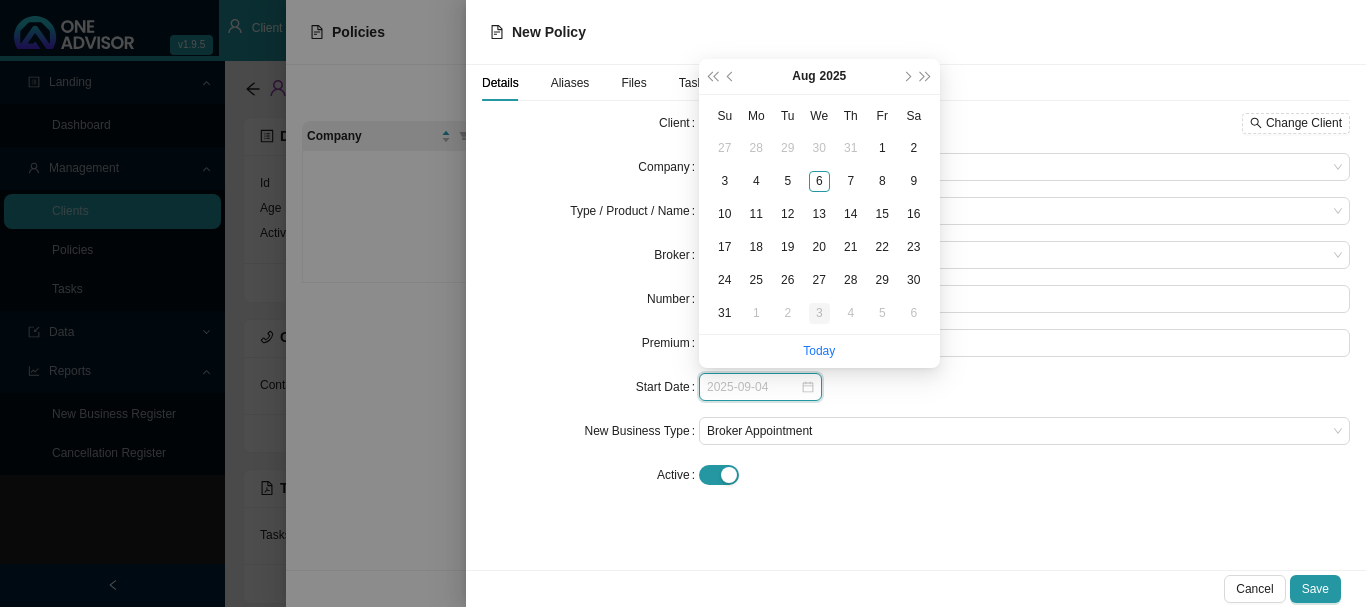 type on "2025-09-03" 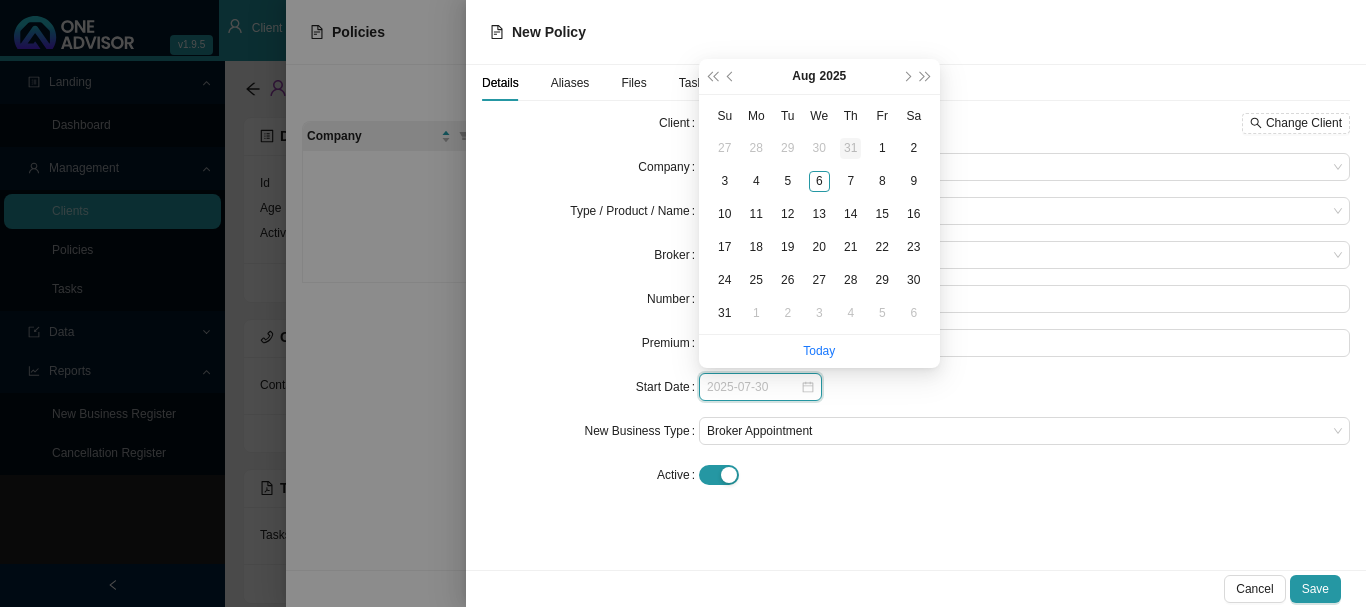 type on "2025-07-31" 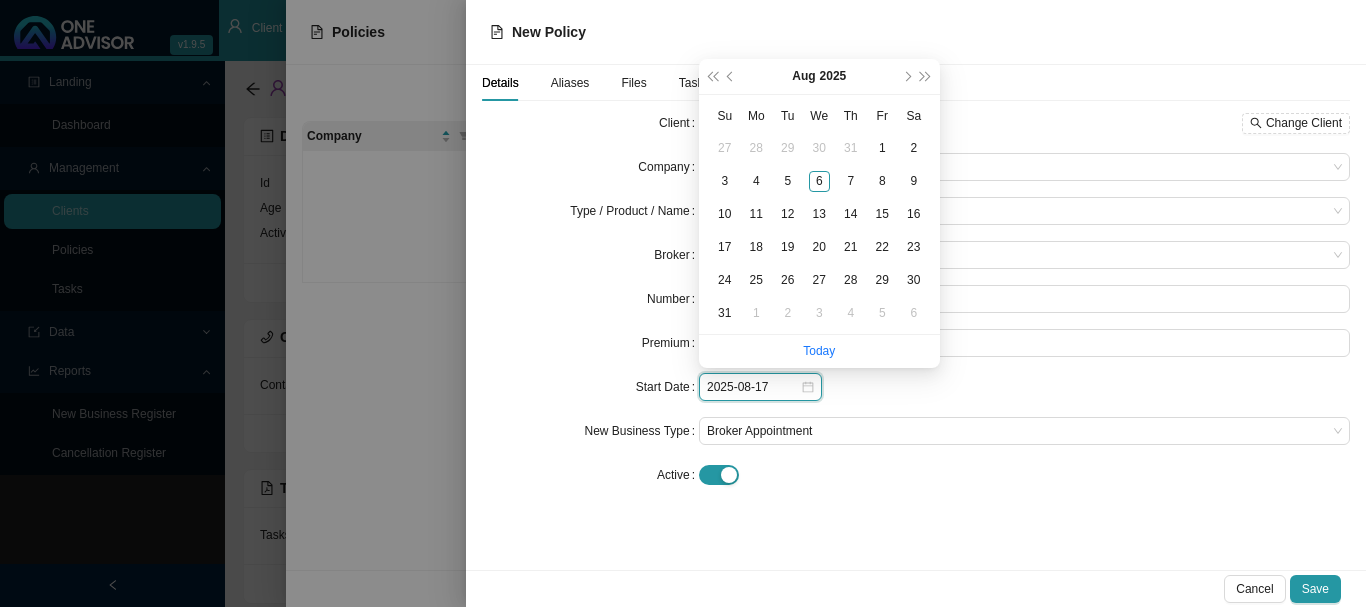 type on "2025-09-01" 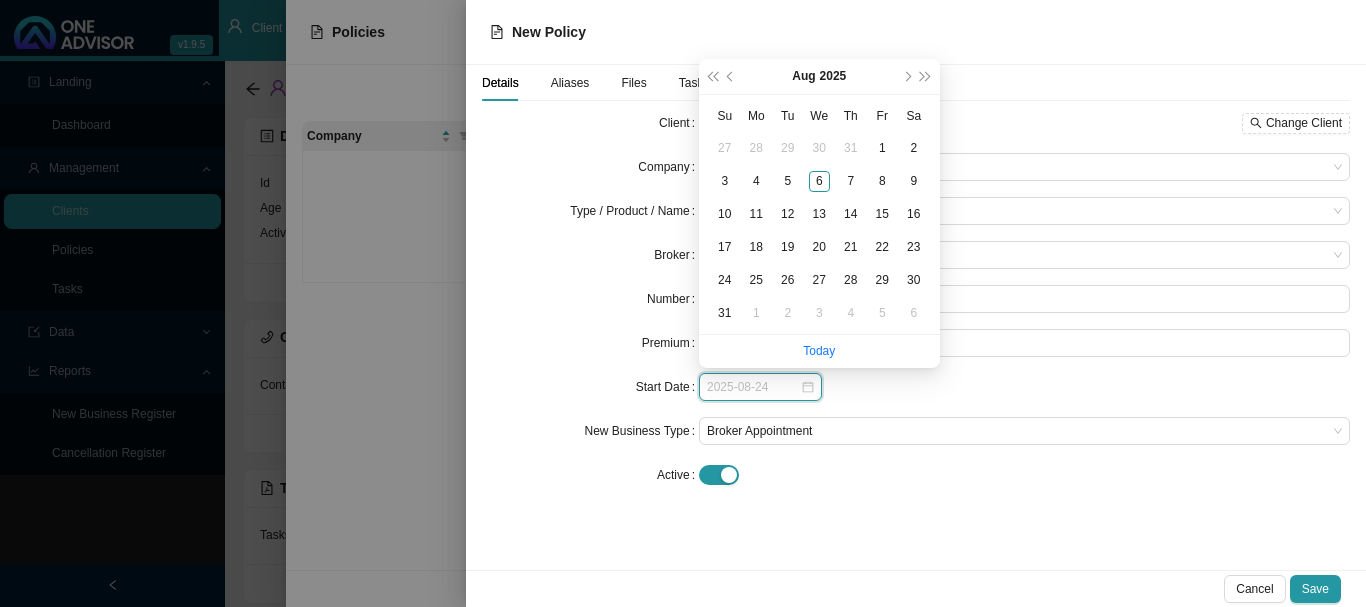 type on "2025-08-31" 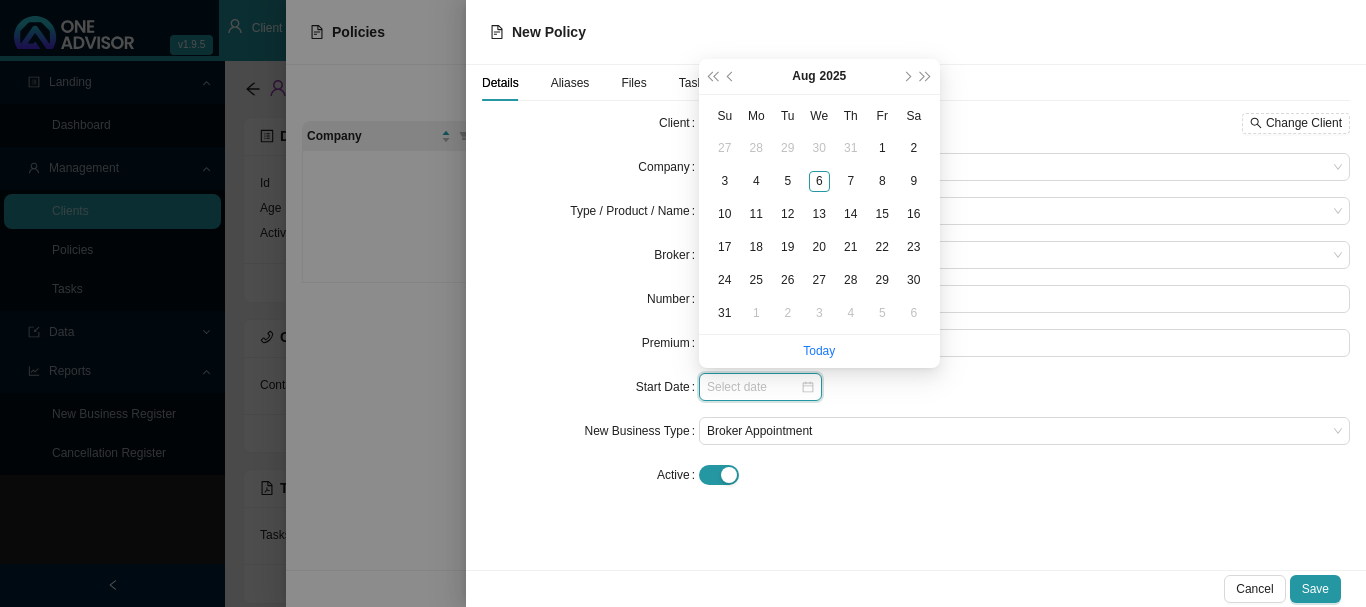 drag, startPoint x: 705, startPoint y: 383, endPoint x: 706, endPoint y: 360, distance: 23.021729 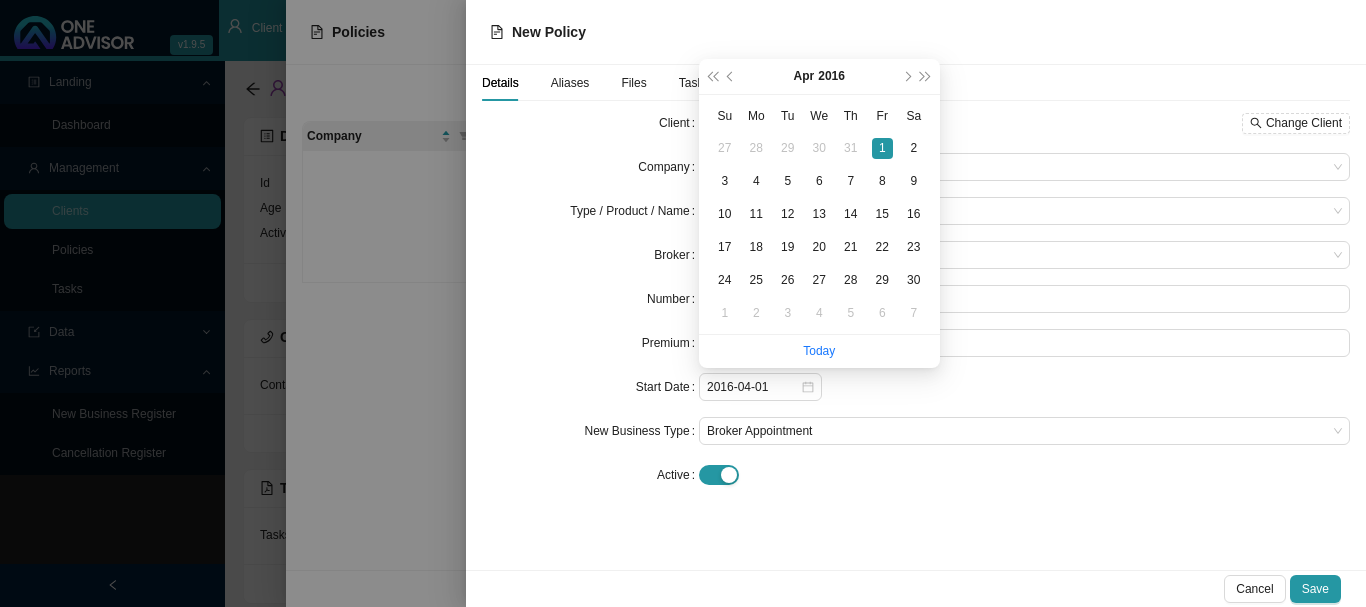 click on "Client [FIRST] [LAST] Change Client Company Liberty Life Type / Product / Name Life Insurance / Life Insurance Broker [FIRST] [LAST] Number 59518503300 Premium 2110.94 Start Date 2016-04-01 New Business Type Broker Appointment Active Replacement Policy Select Replacement Policy Select Policy Clear Selection" at bounding box center [916, 307] 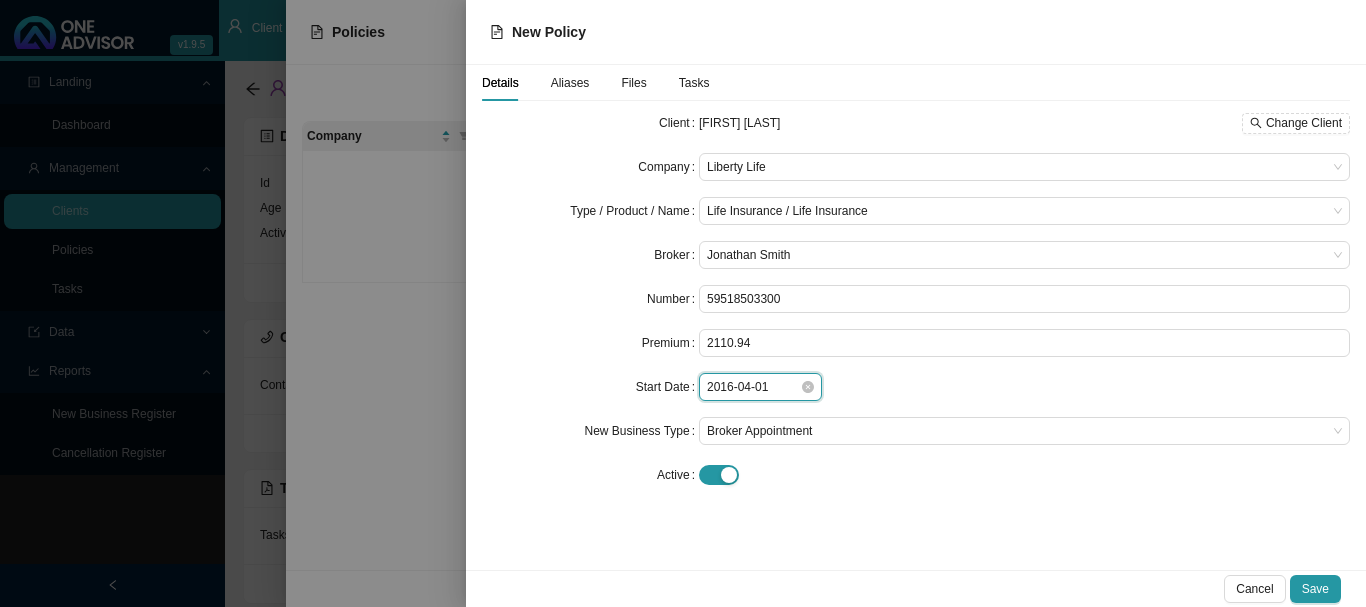 click on "2016-04-01" at bounding box center [753, 387] 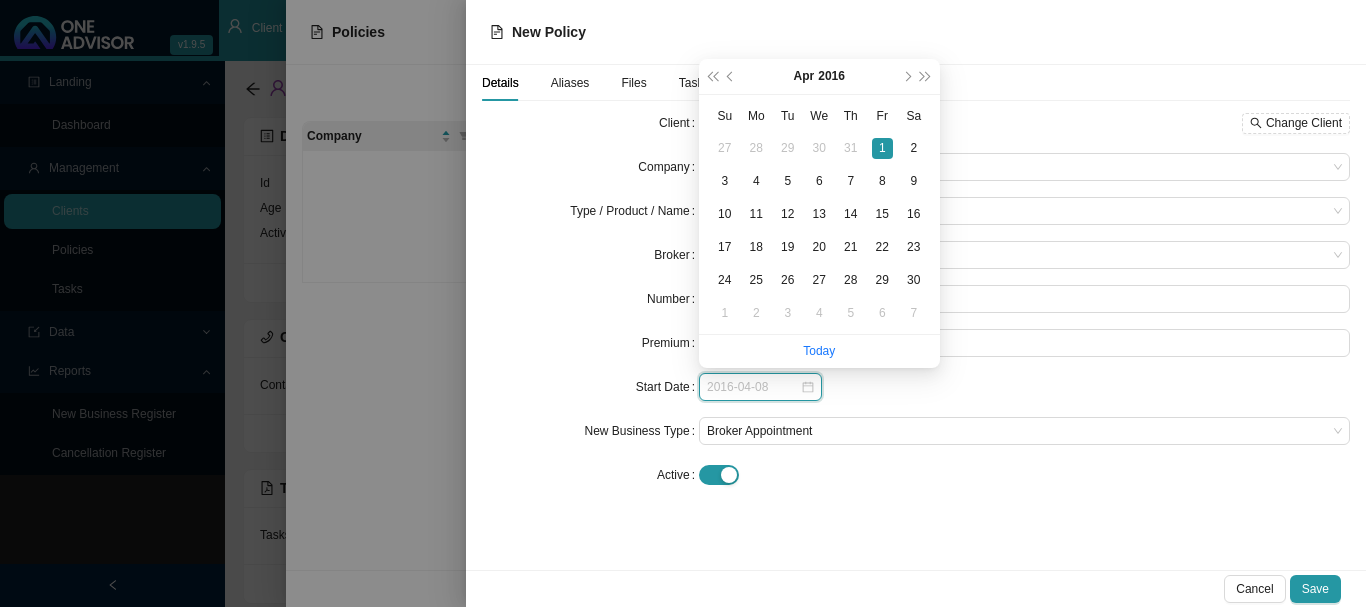 type on "2016-04-01" 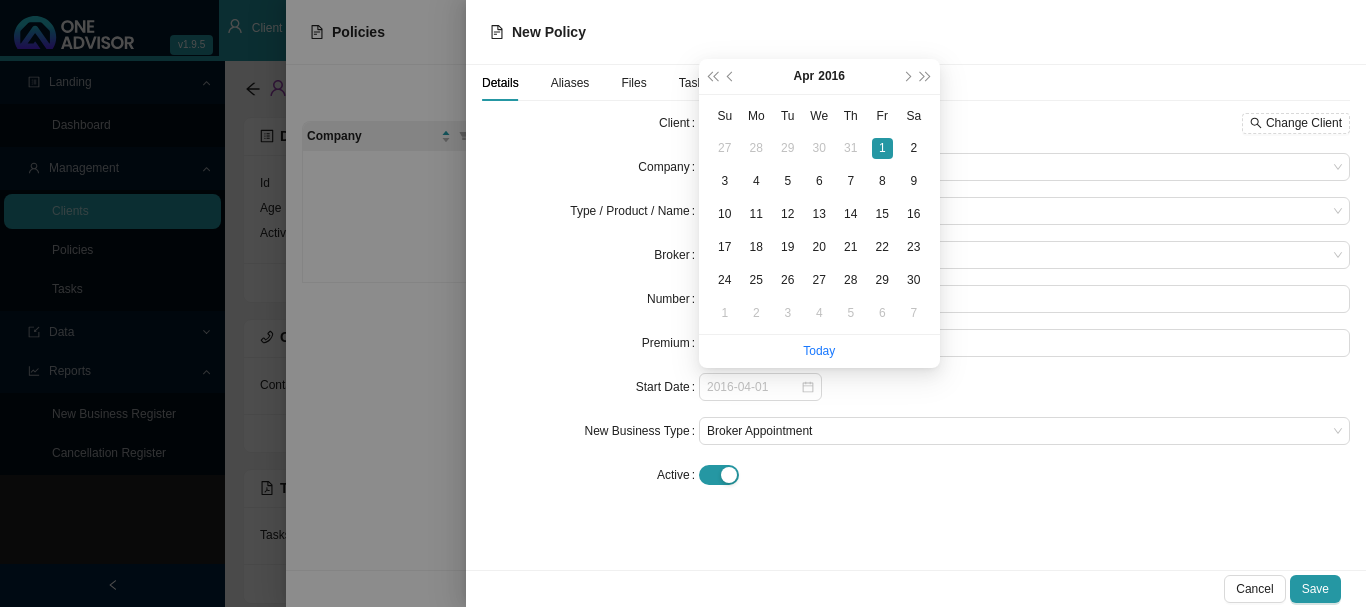 click on "1" at bounding box center (882, 148) 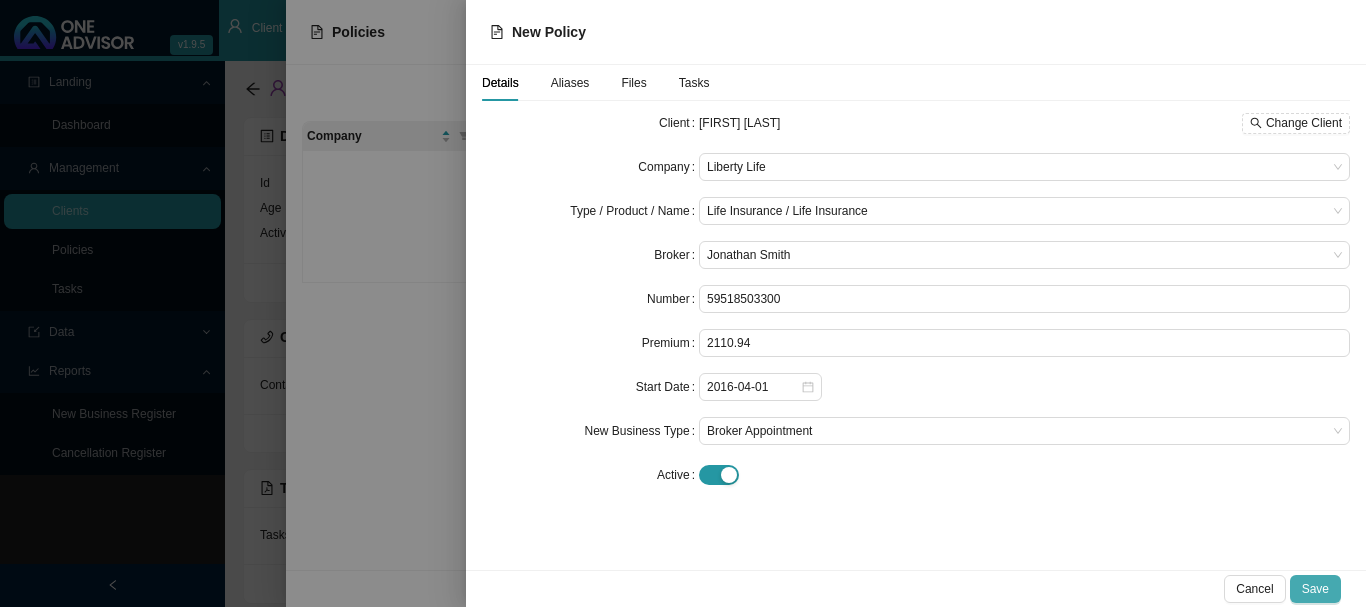 click on "Save" at bounding box center [1315, 589] 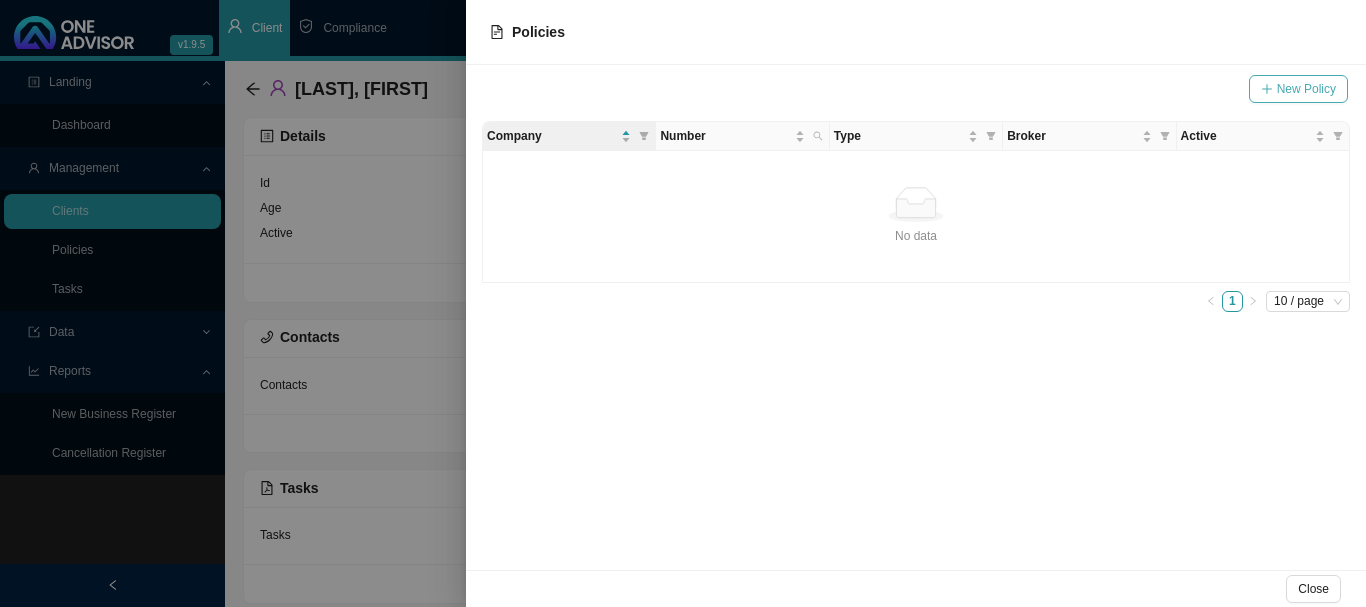 click on "New Policy" at bounding box center (1306, 89) 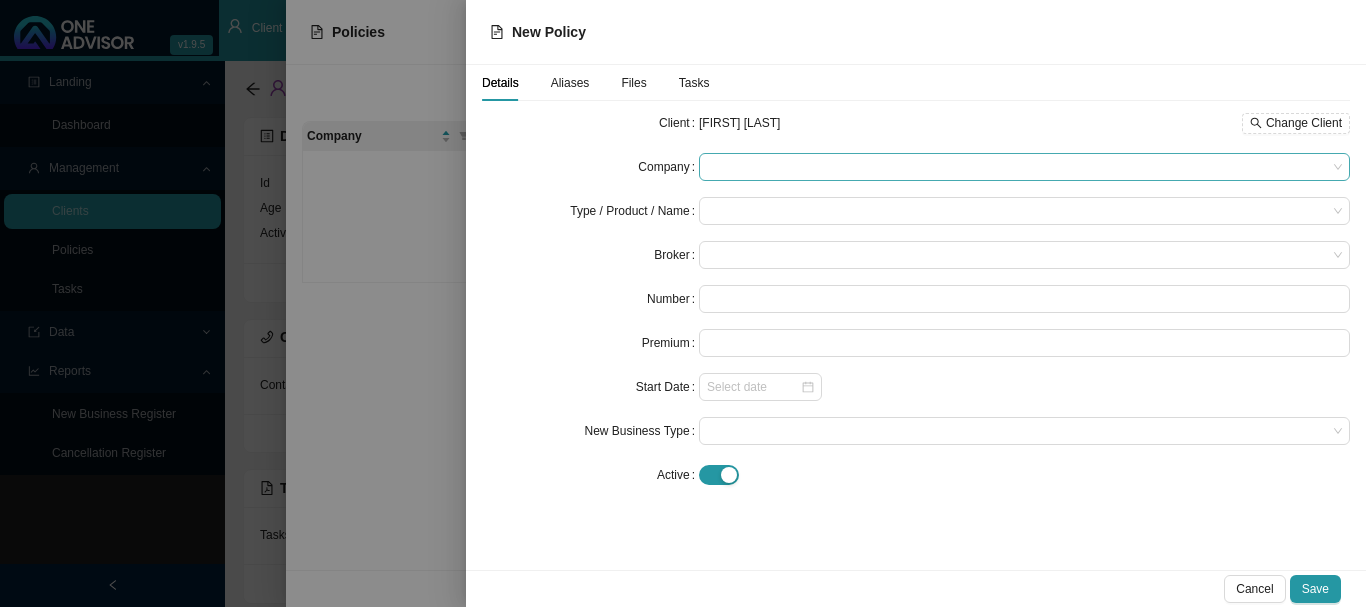 click at bounding box center [1024, 167] 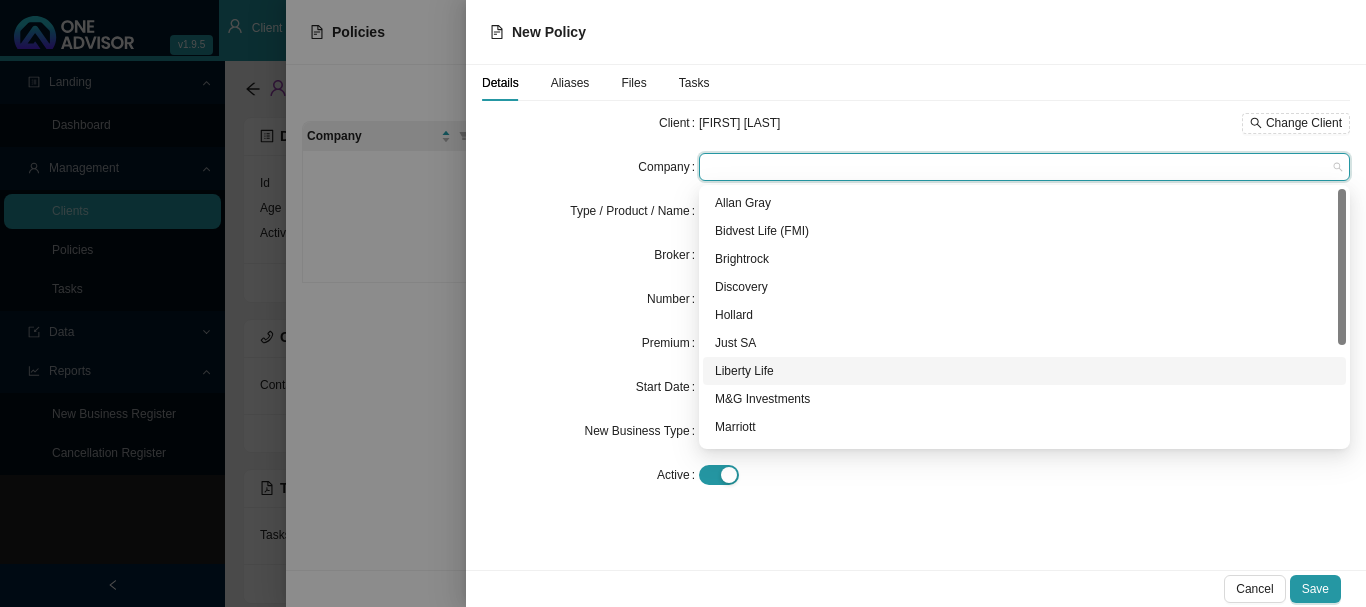 click on "Liberty Life" at bounding box center [1024, 371] 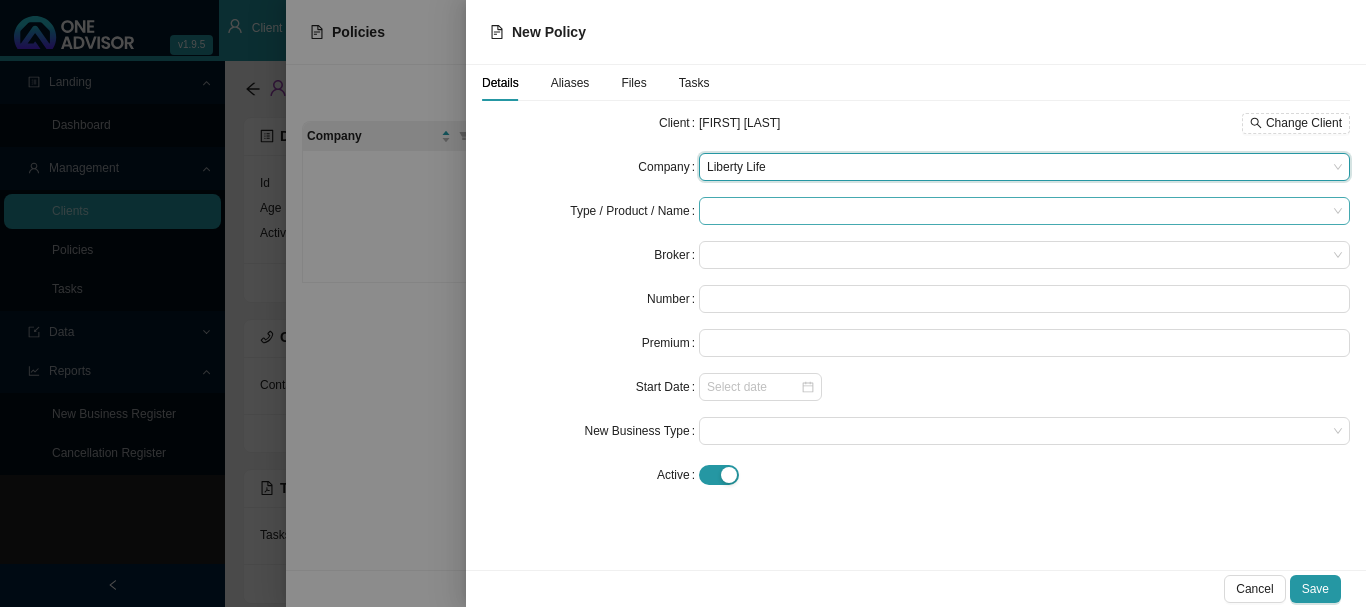 click at bounding box center [1017, 211] 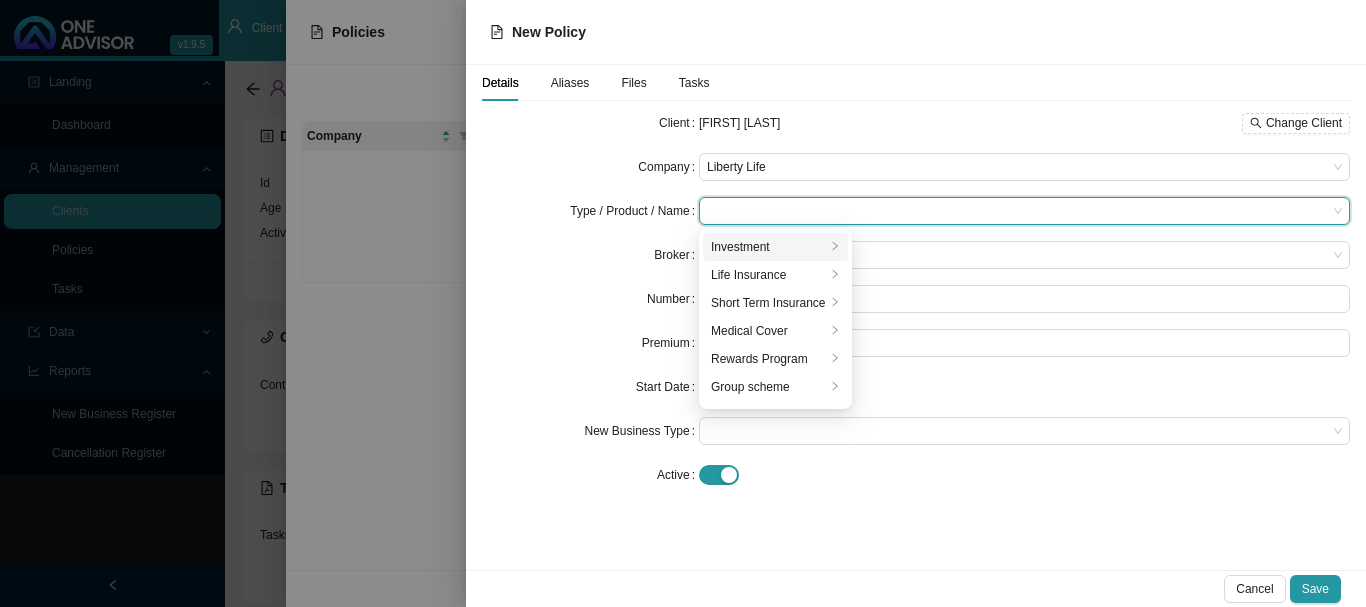 click on "Investment" at bounding box center (768, 247) 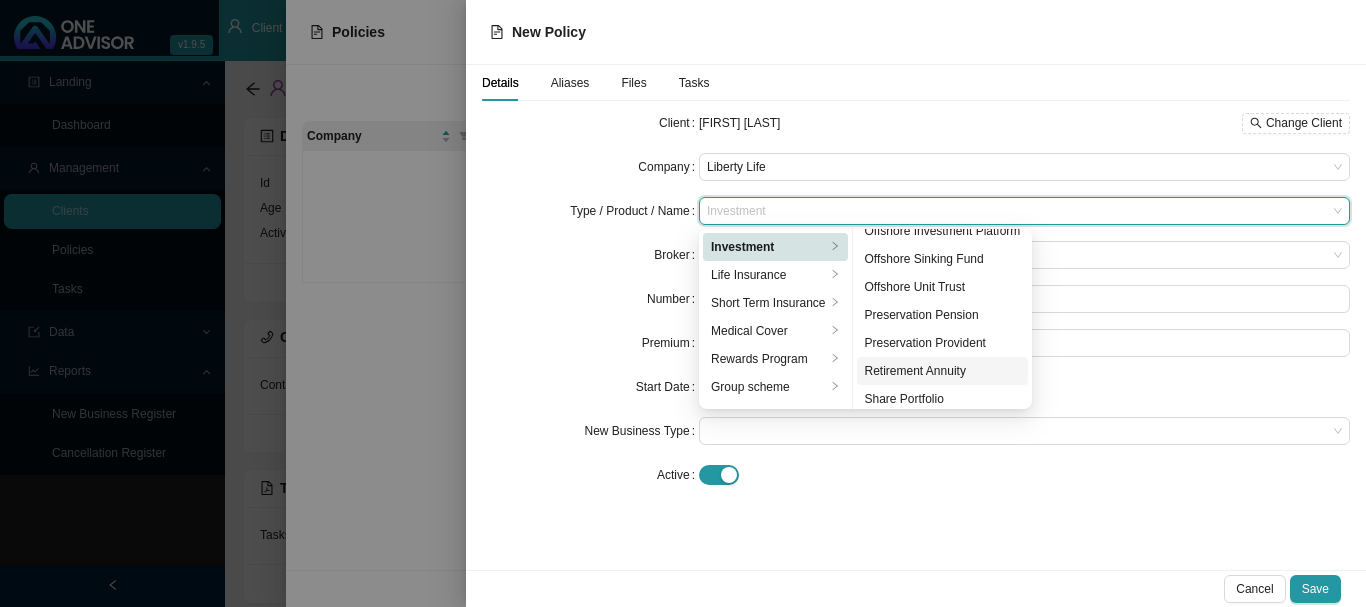 scroll, scrollTop: 200, scrollLeft: 0, axis: vertical 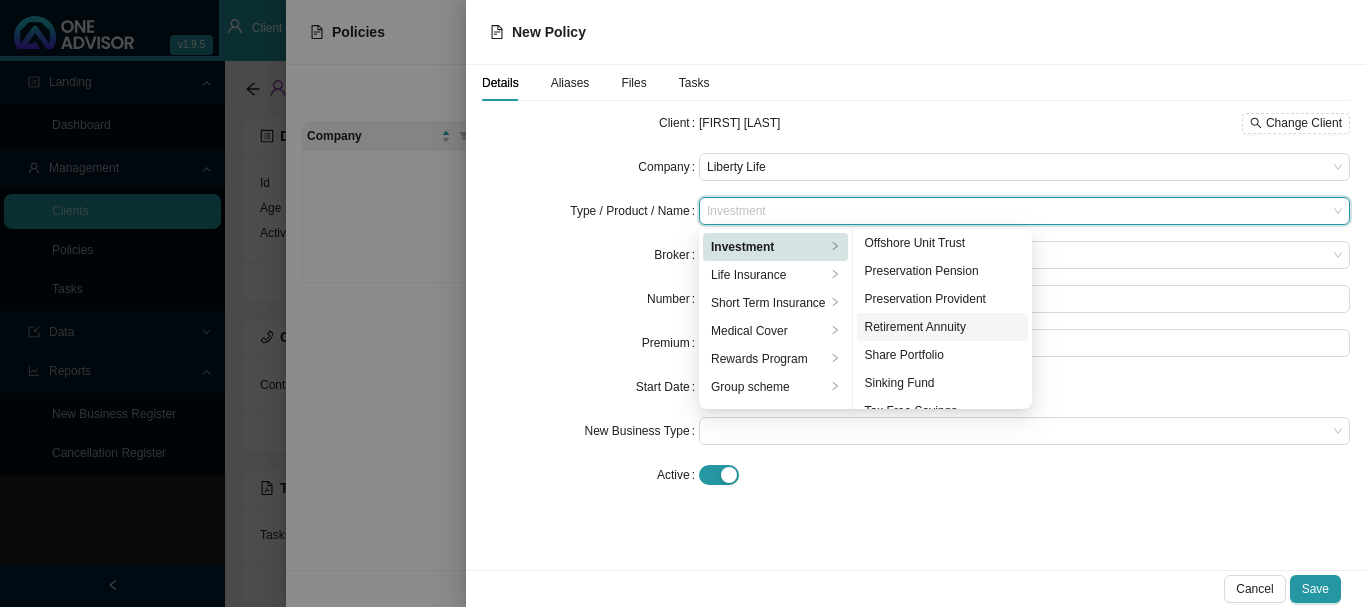 click on "Retirement Annuity" at bounding box center (943, 327) 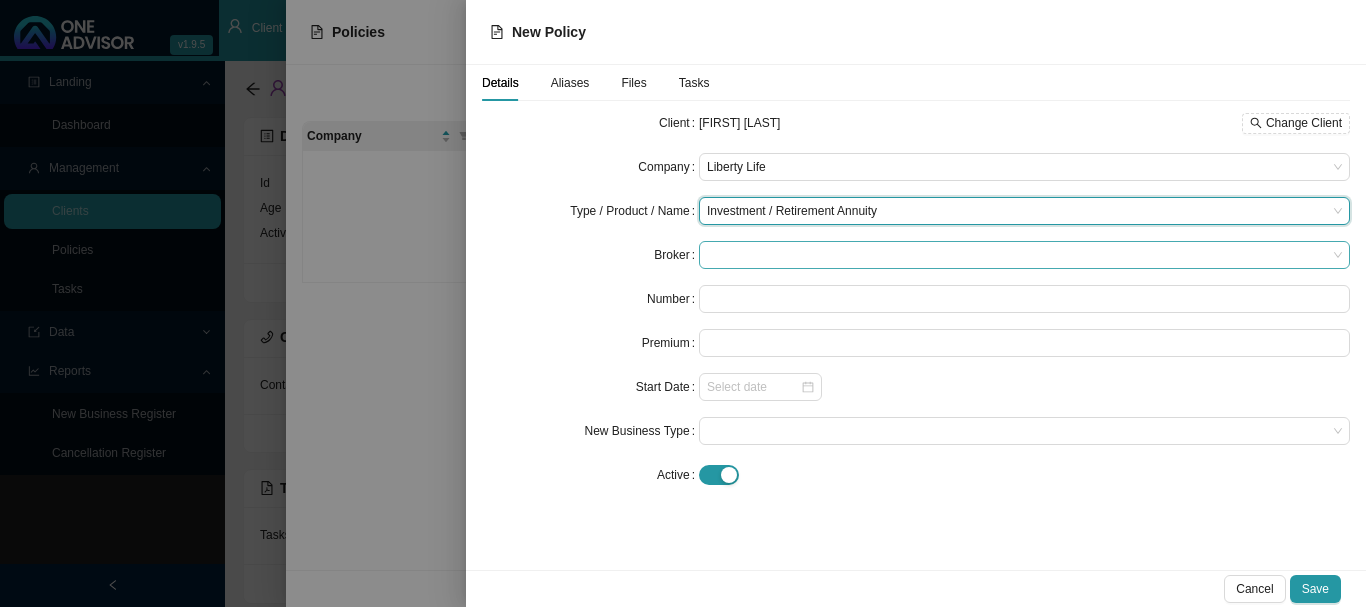 click at bounding box center (1024, 255) 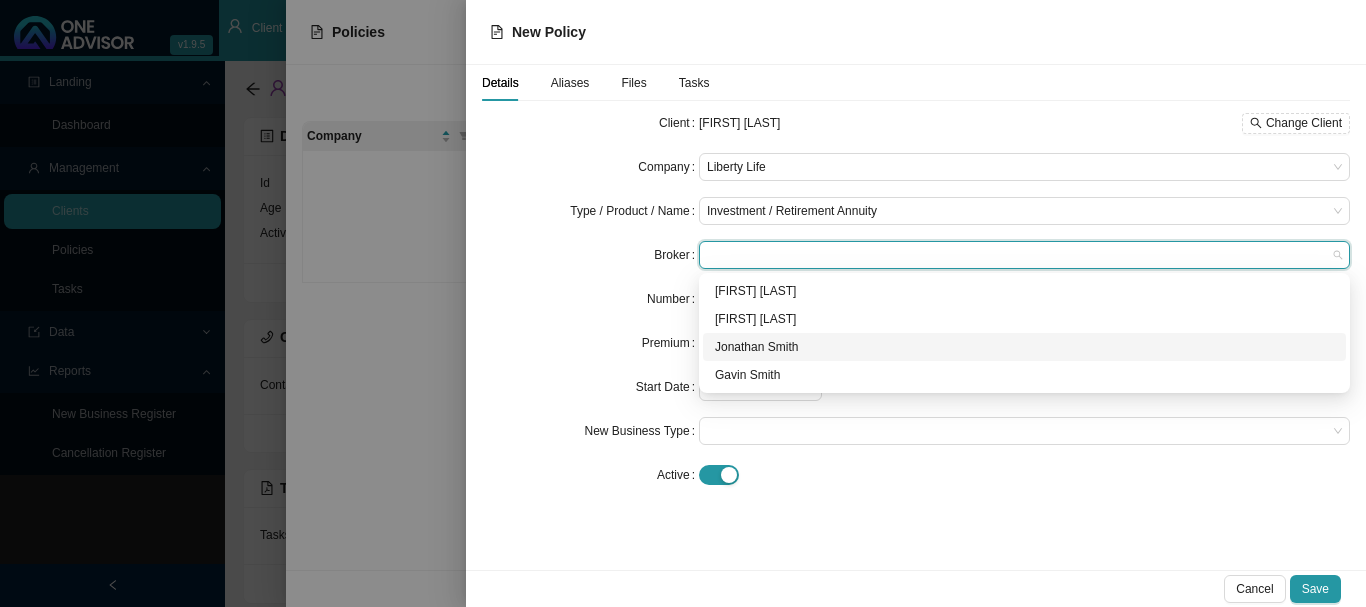 drag, startPoint x: 767, startPoint y: 345, endPoint x: 777, endPoint y: 357, distance: 15.6205 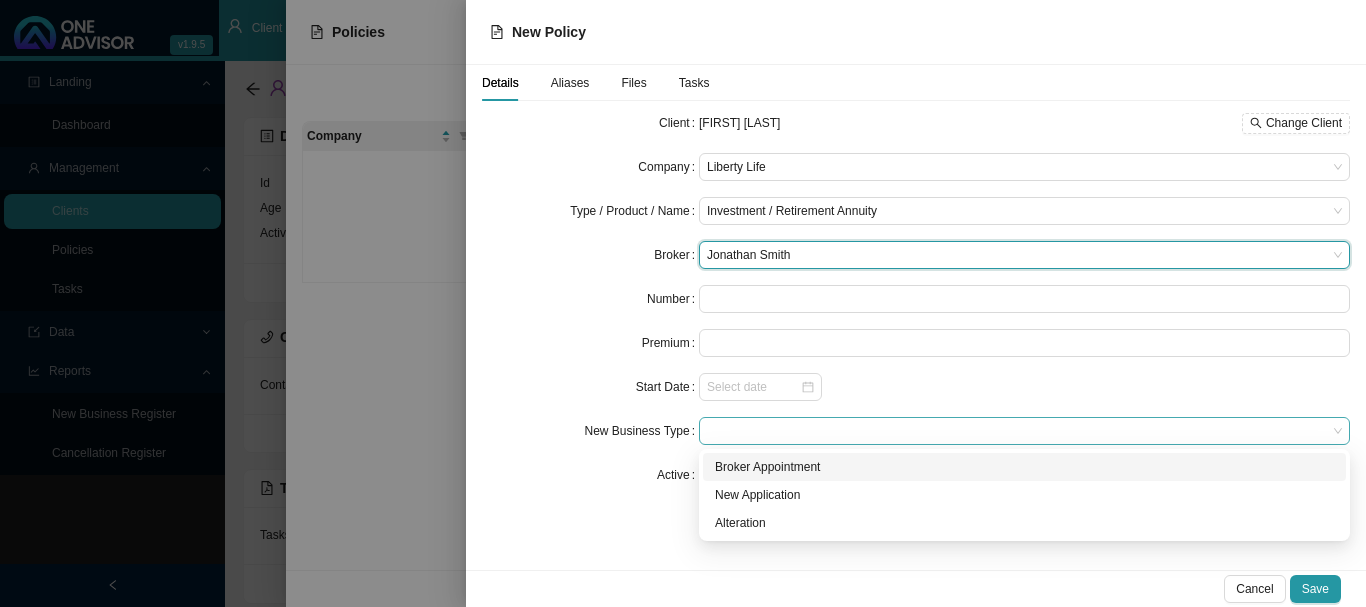 click at bounding box center (1024, 431) 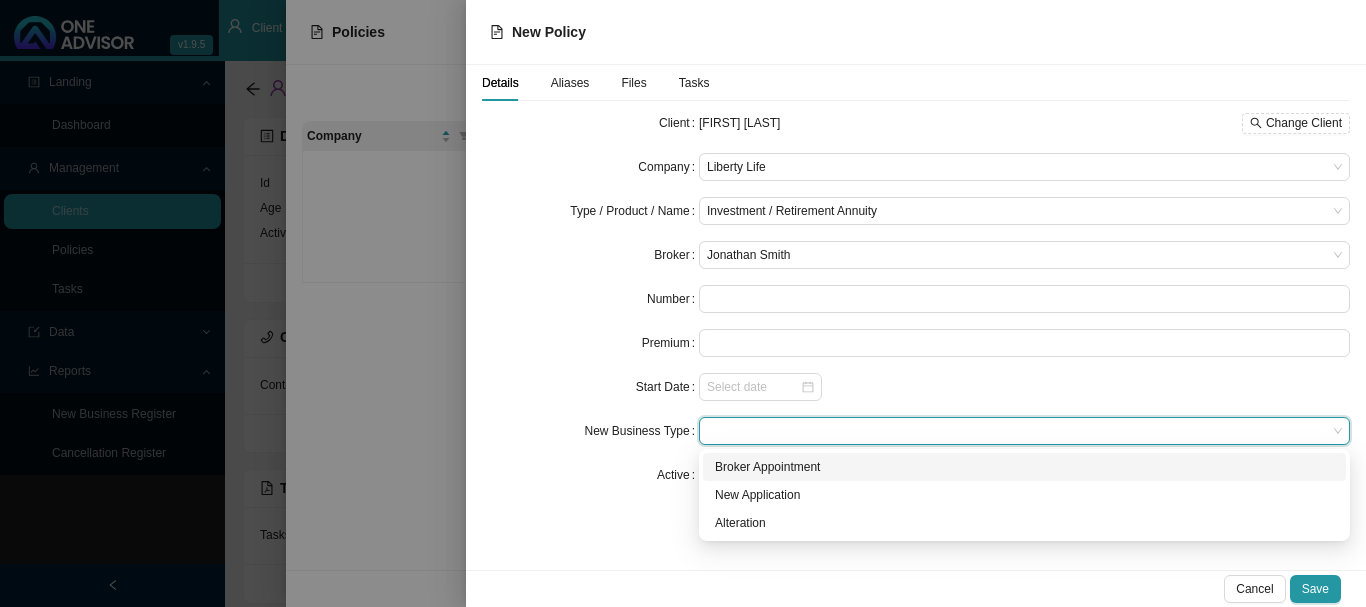 click on "Broker Appointment" at bounding box center [1024, 467] 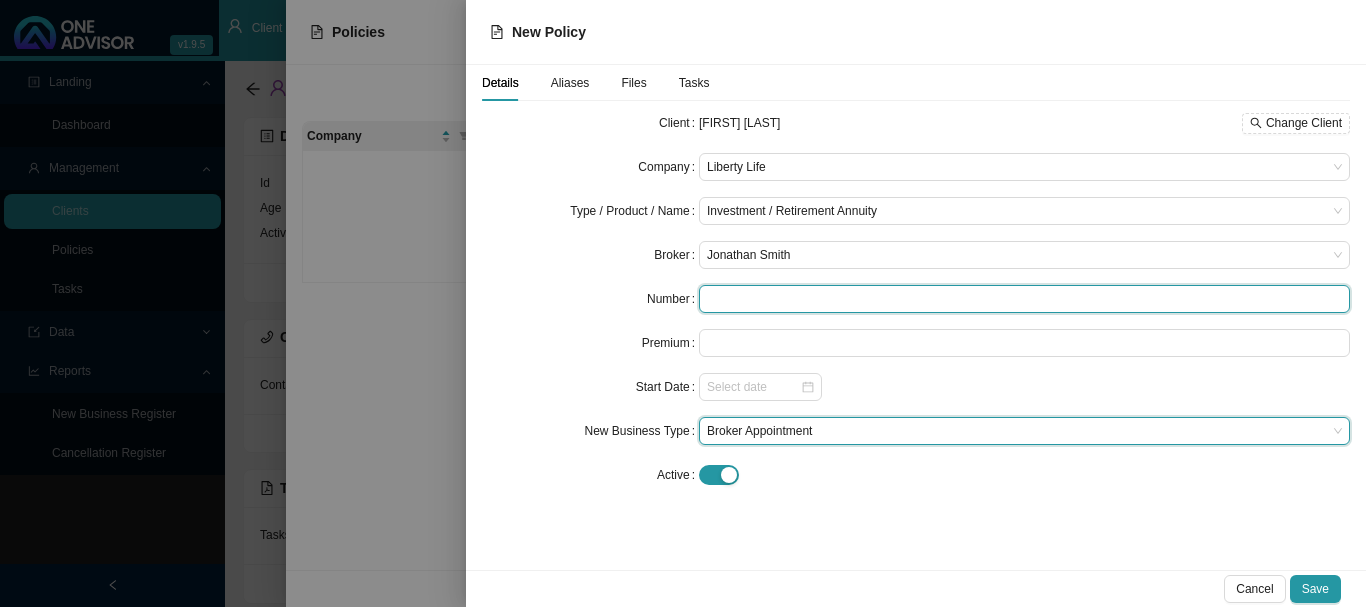 click at bounding box center (1024, 299) 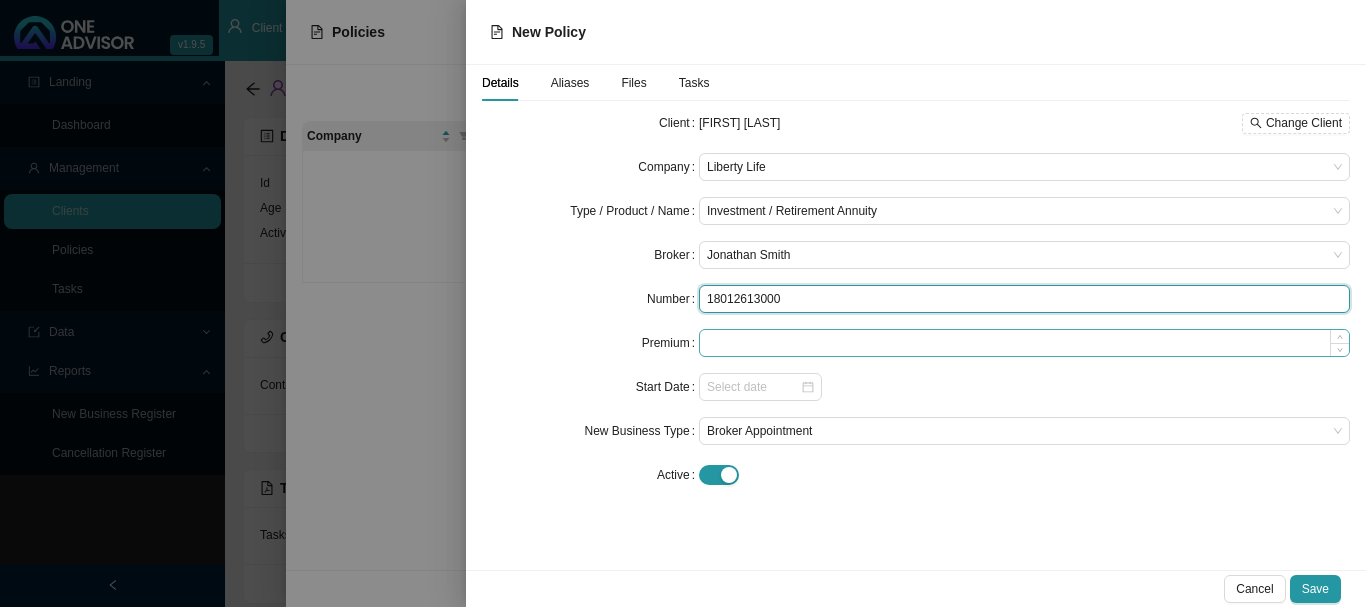 type on "18012613000" 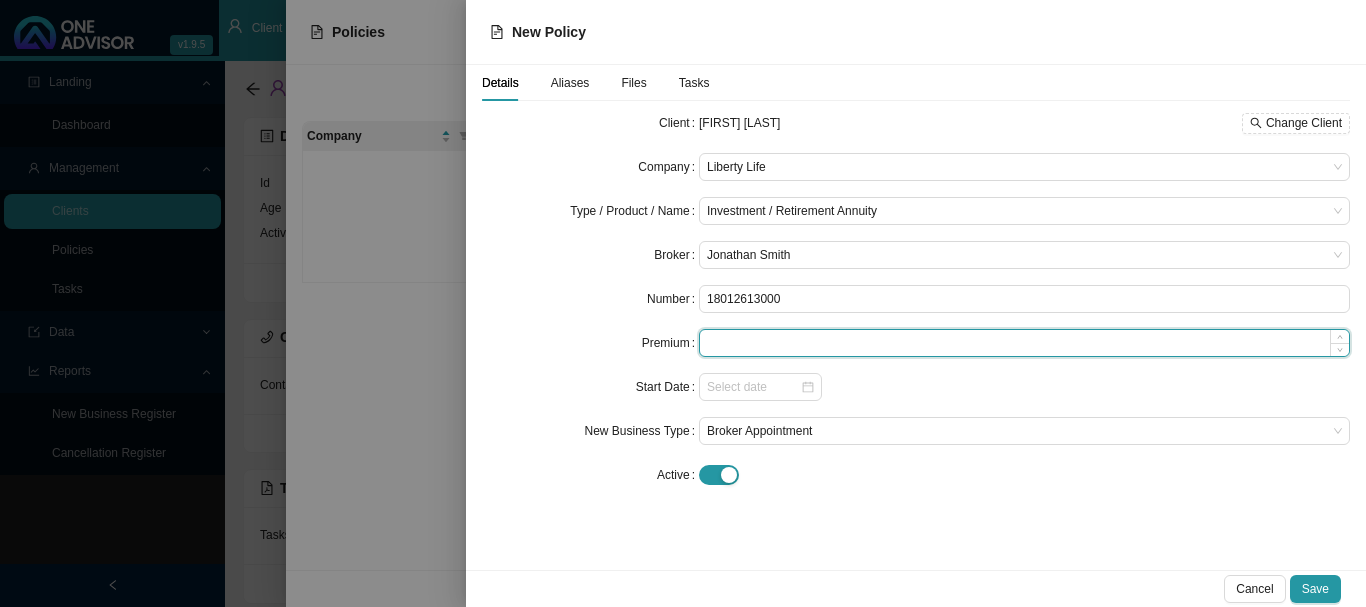 click at bounding box center (1024, 343) 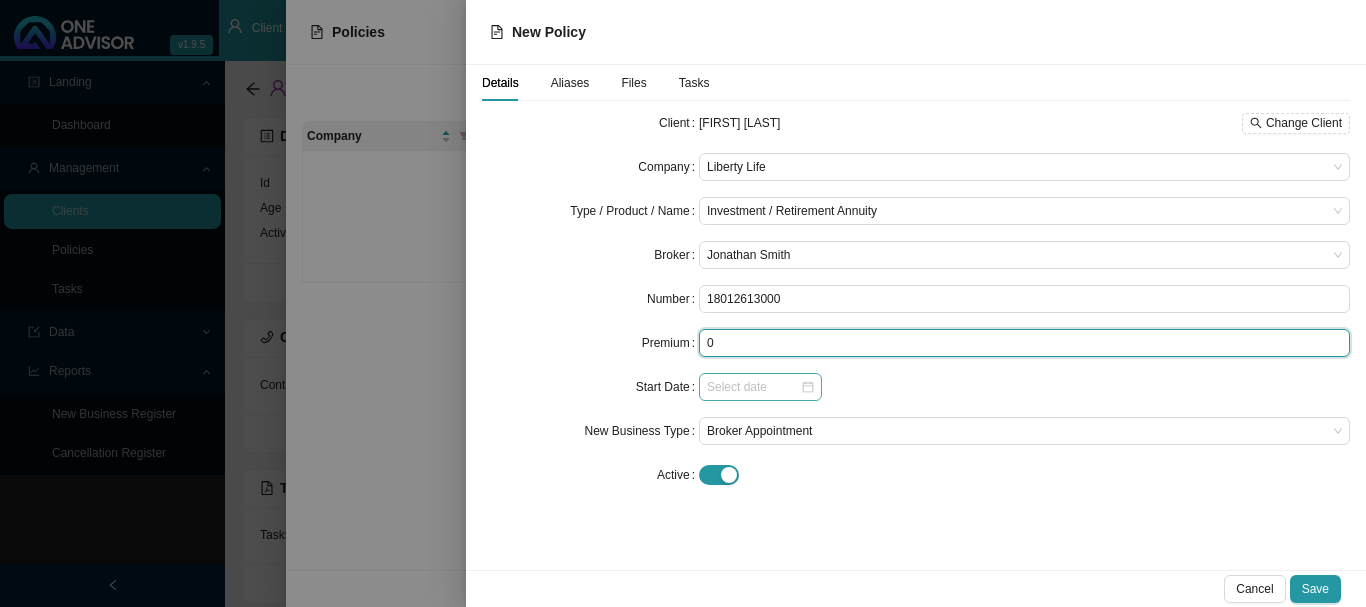 click at bounding box center (760, 387) 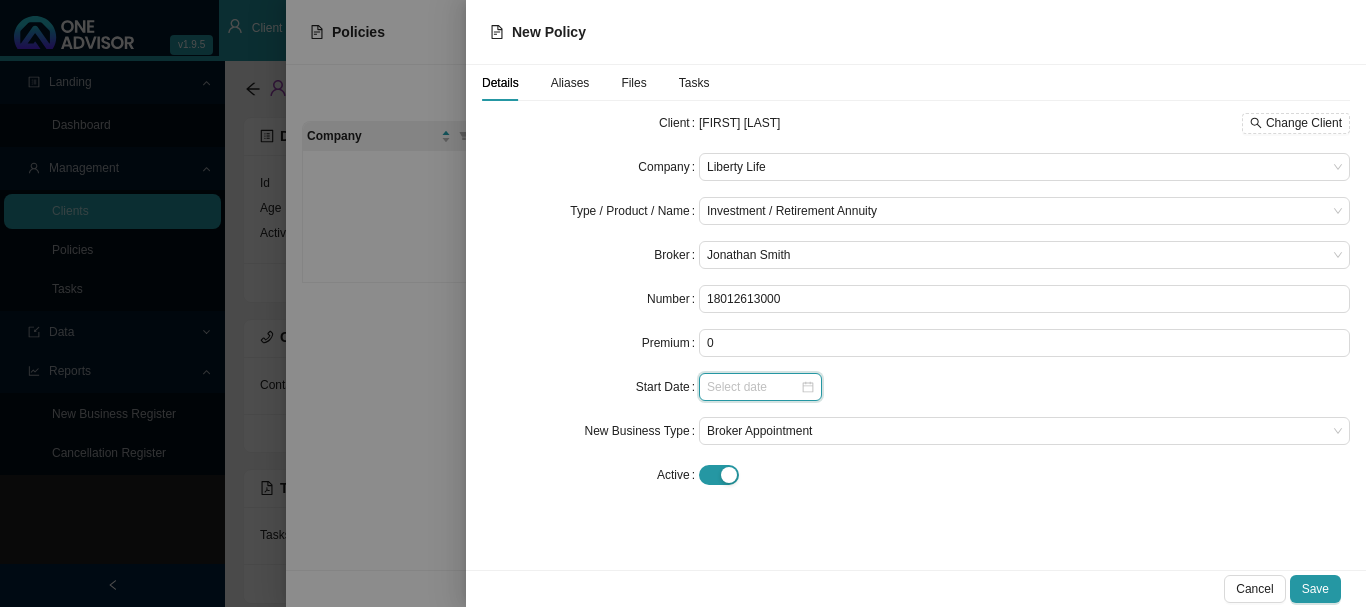 type on "0.00" 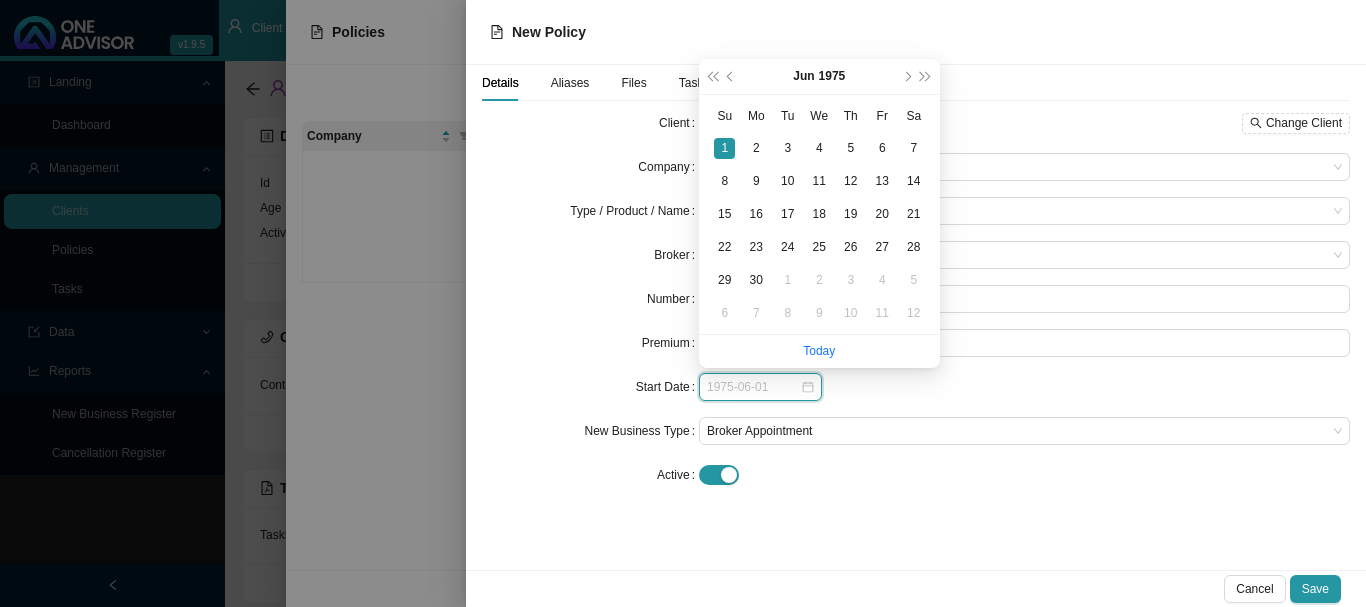 type on "1975-06-01" 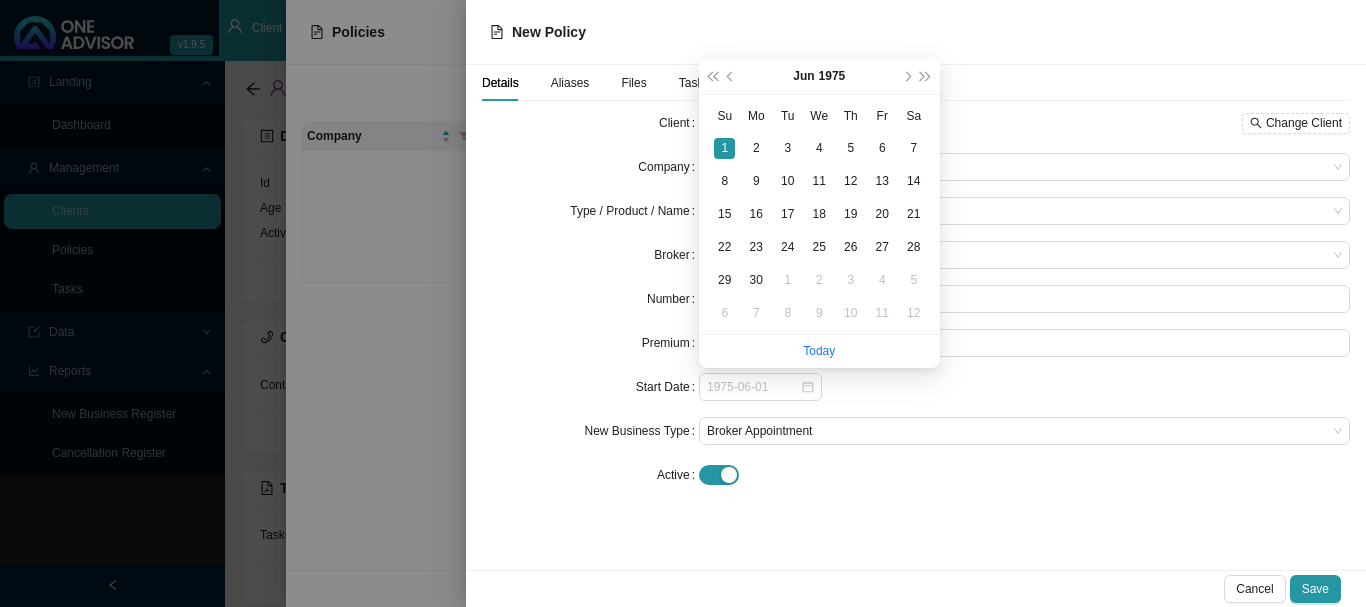 click on "1" at bounding box center (724, 148) 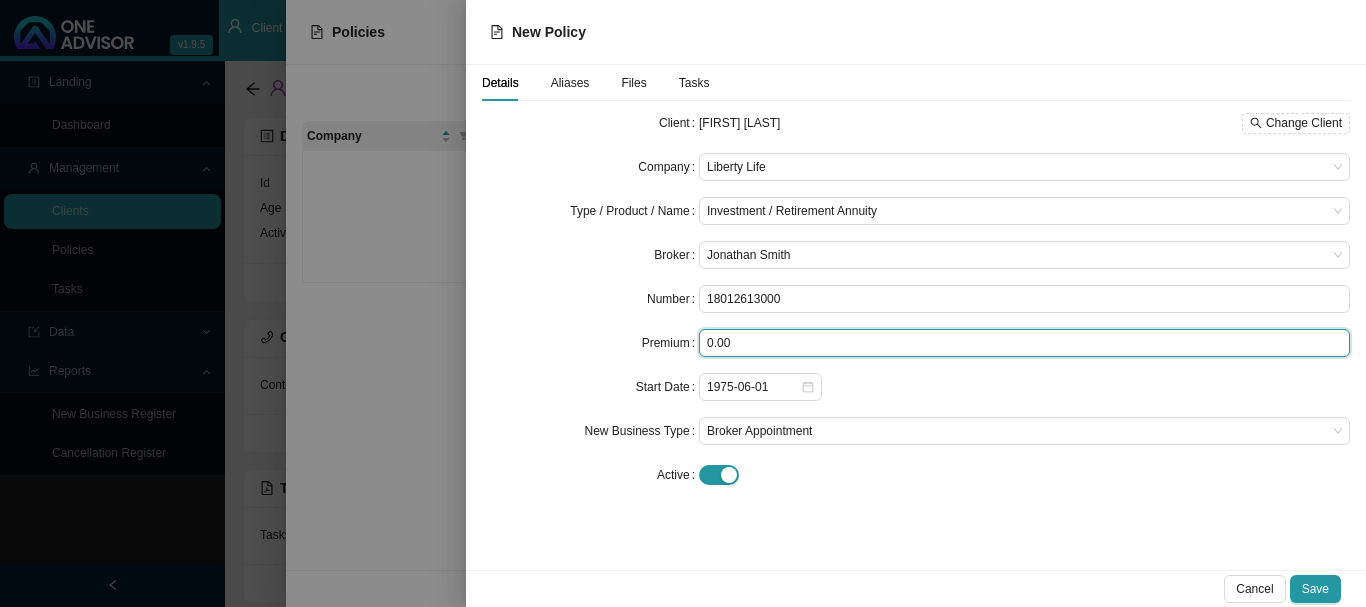 drag, startPoint x: 773, startPoint y: 345, endPoint x: 658, endPoint y: 357, distance: 115.62439 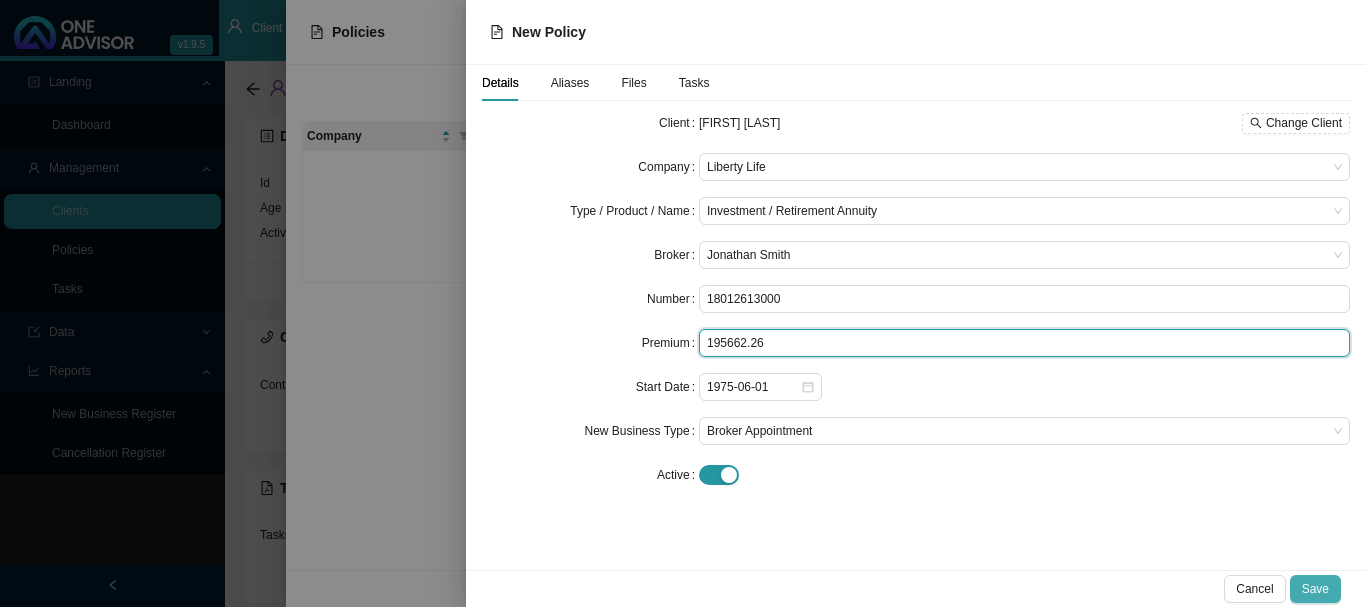 type on "195662.26" 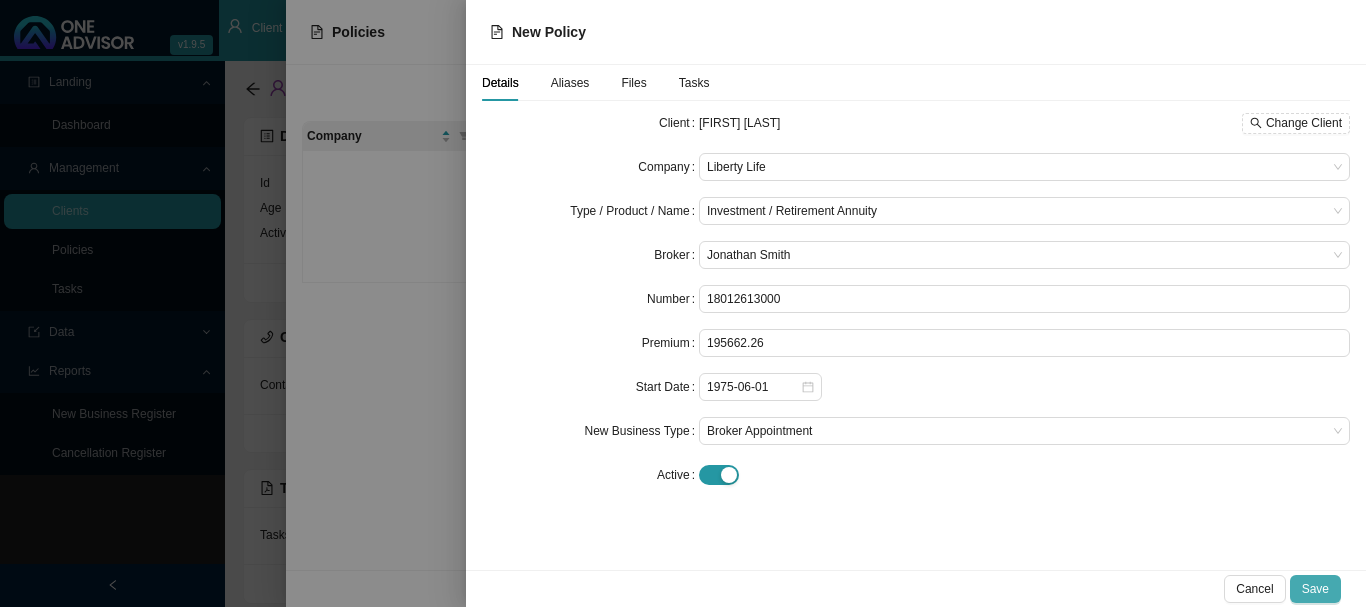 click on "Save" at bounding box center (1315, 589) 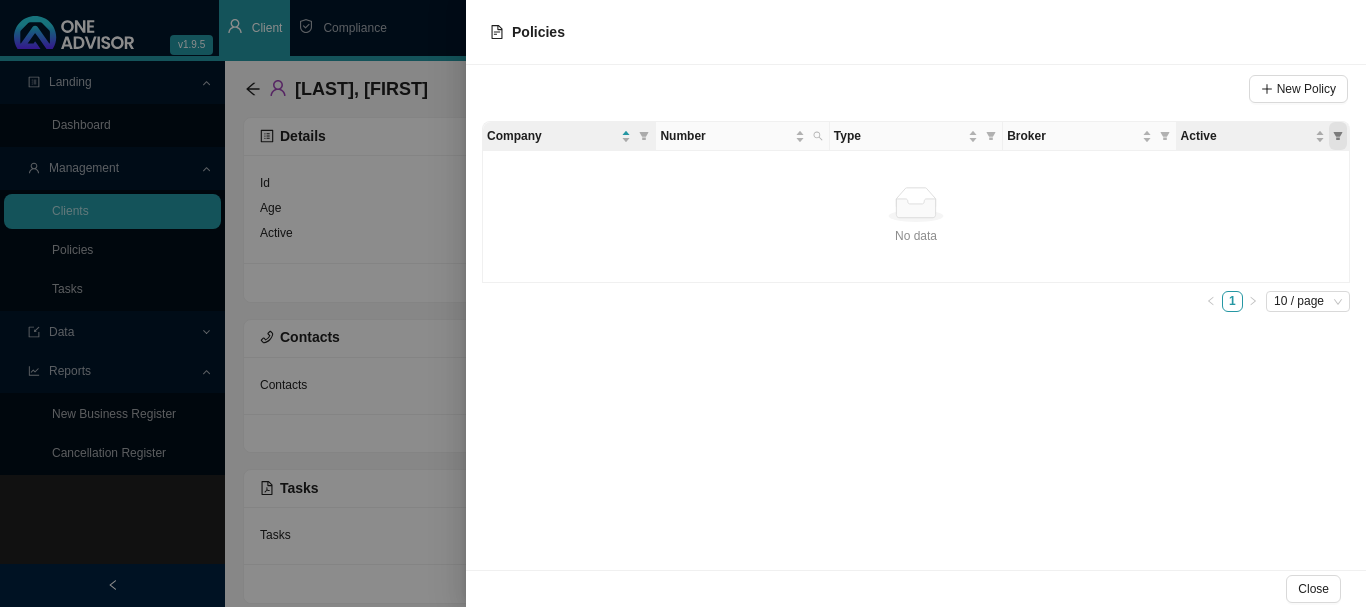 click 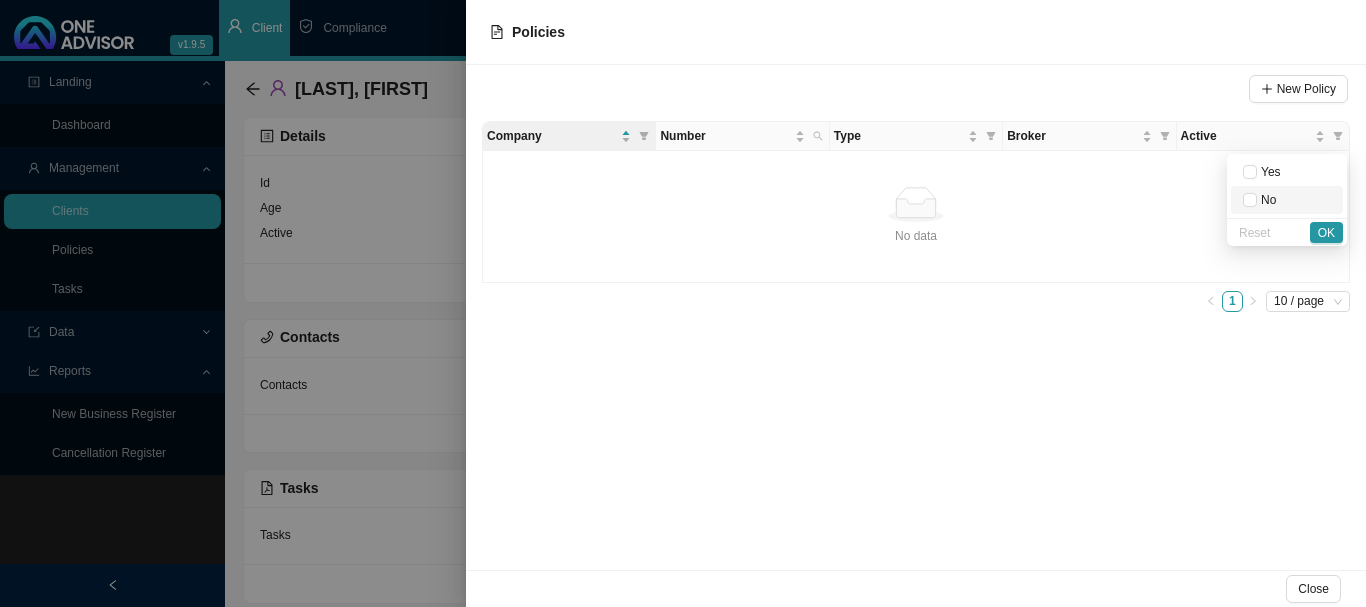 click on "No" at bounding box center [1266, 200] 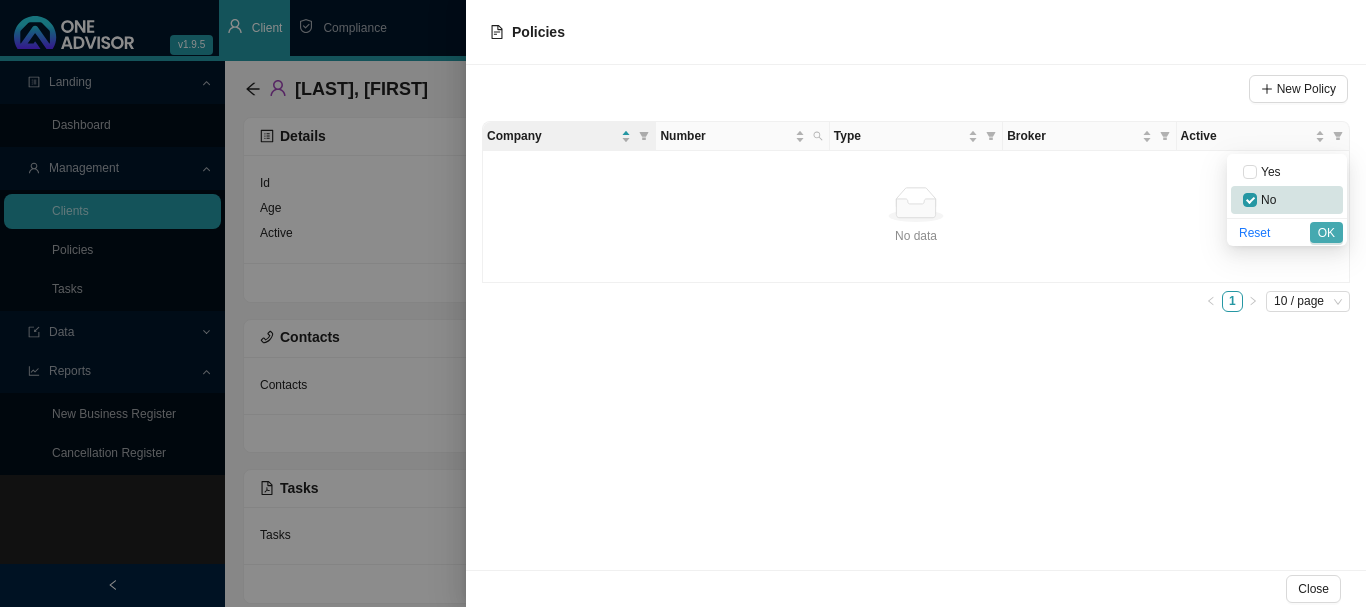 click on "OK" at bounding box center (1326, 233) 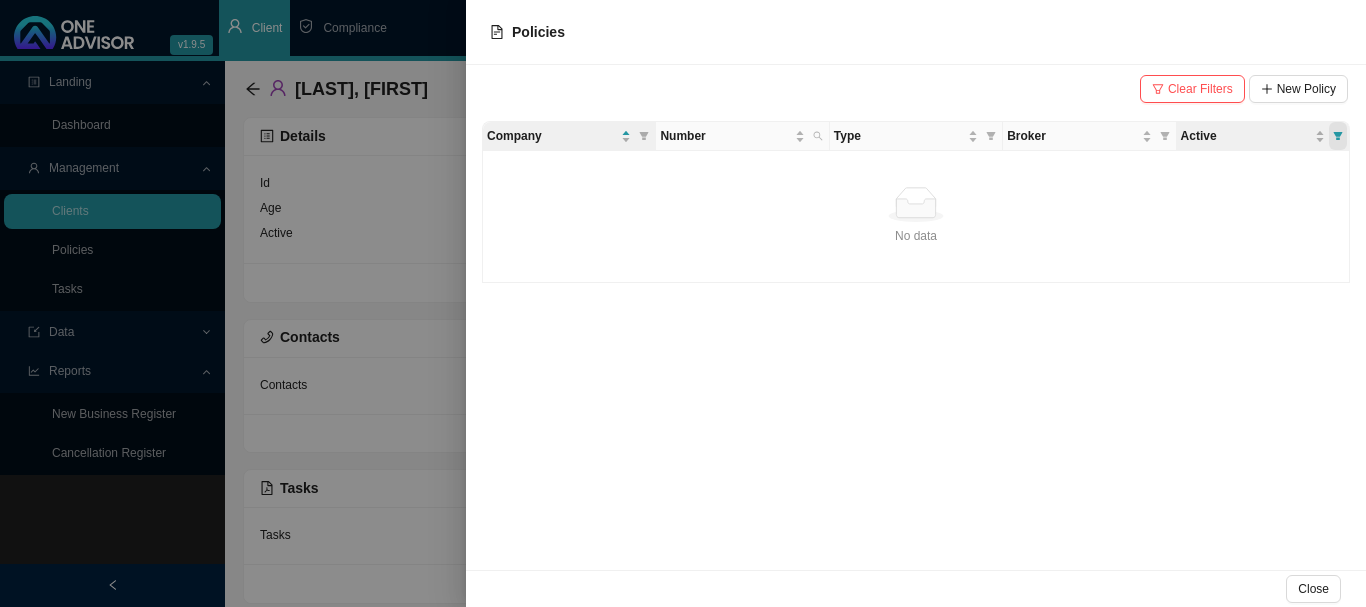 click 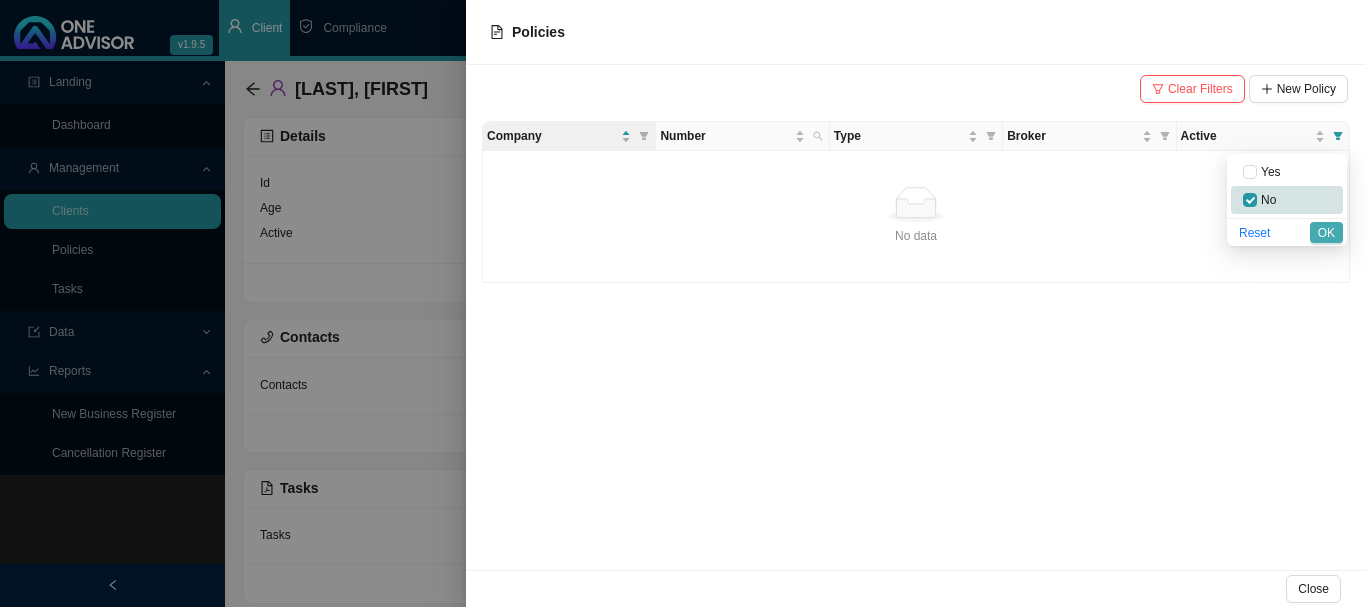 click on "OK" at bounding box center [1326, 233] 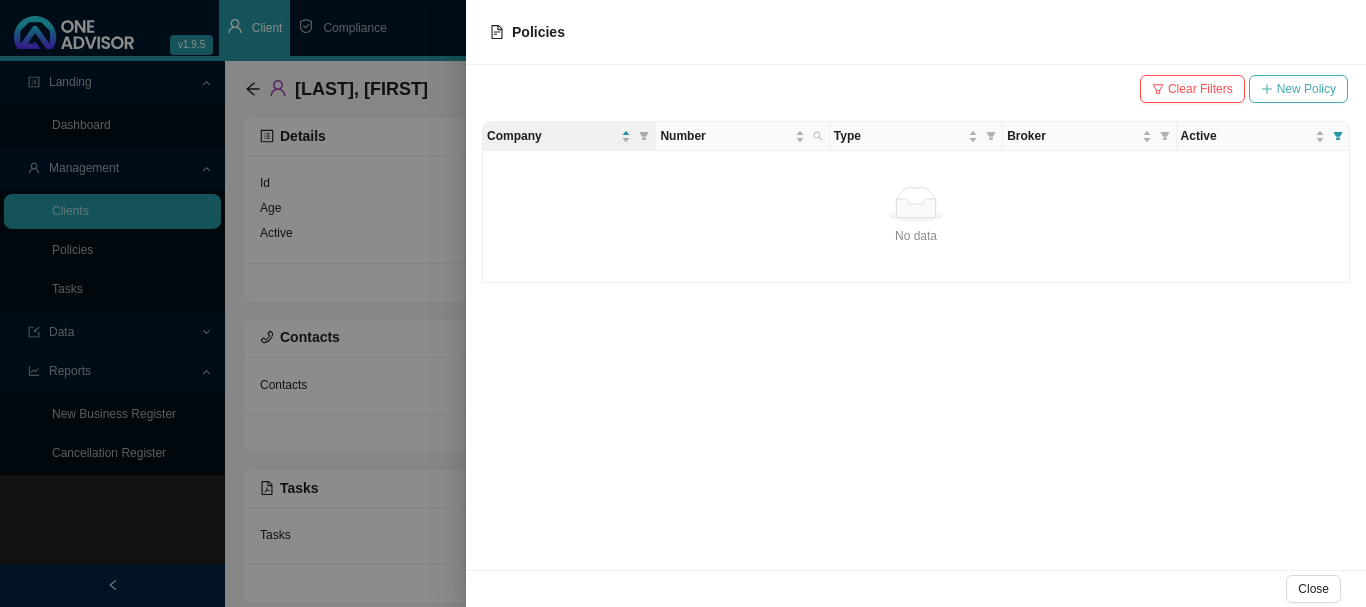 click on "New Policy" at bounding box center [1306, 89] 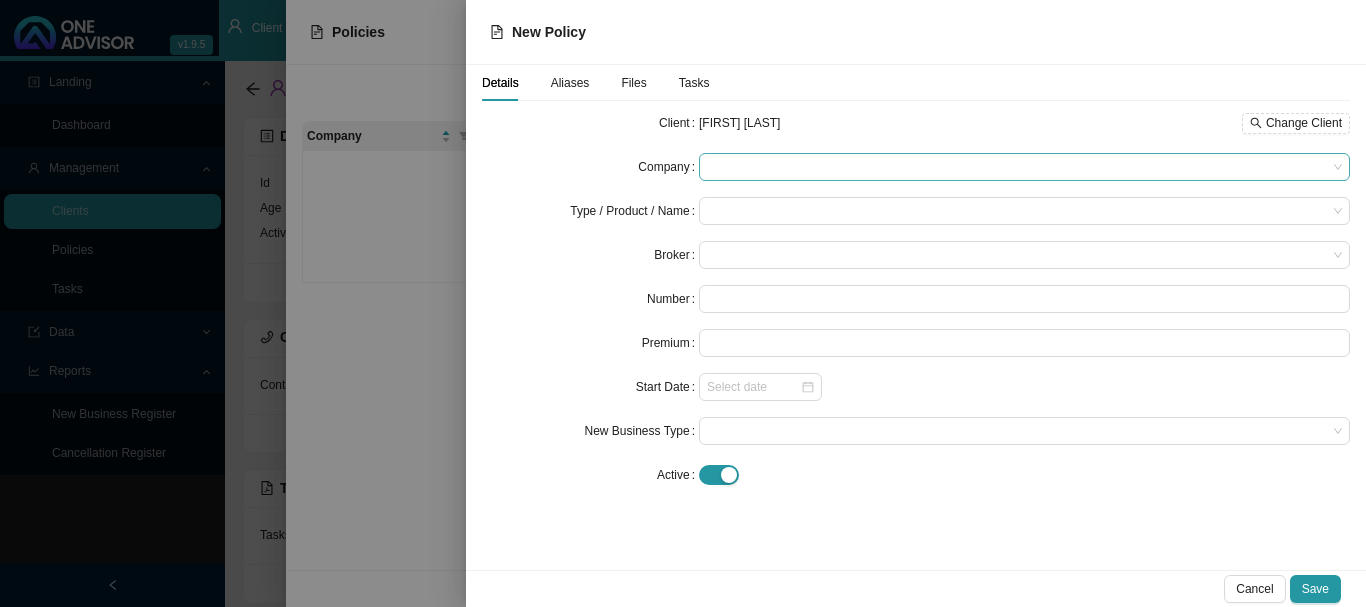 click at bounding box center [1024, 167] 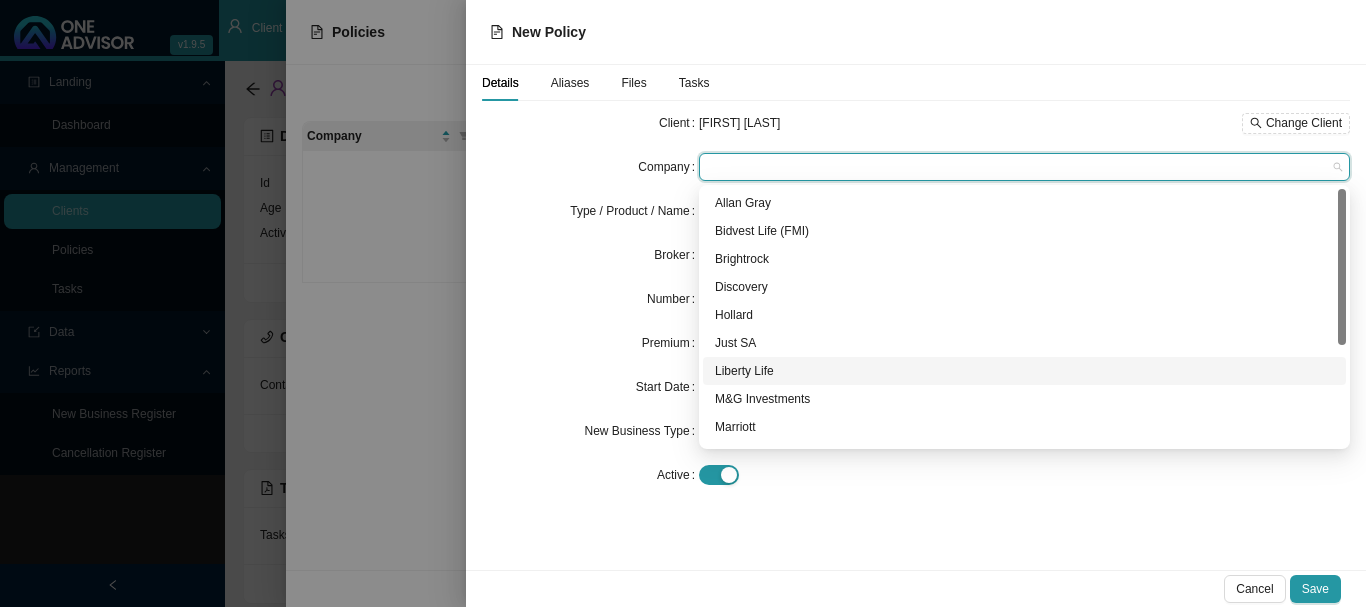 click on "Liberty Life" at bounding box center [1024, 371] 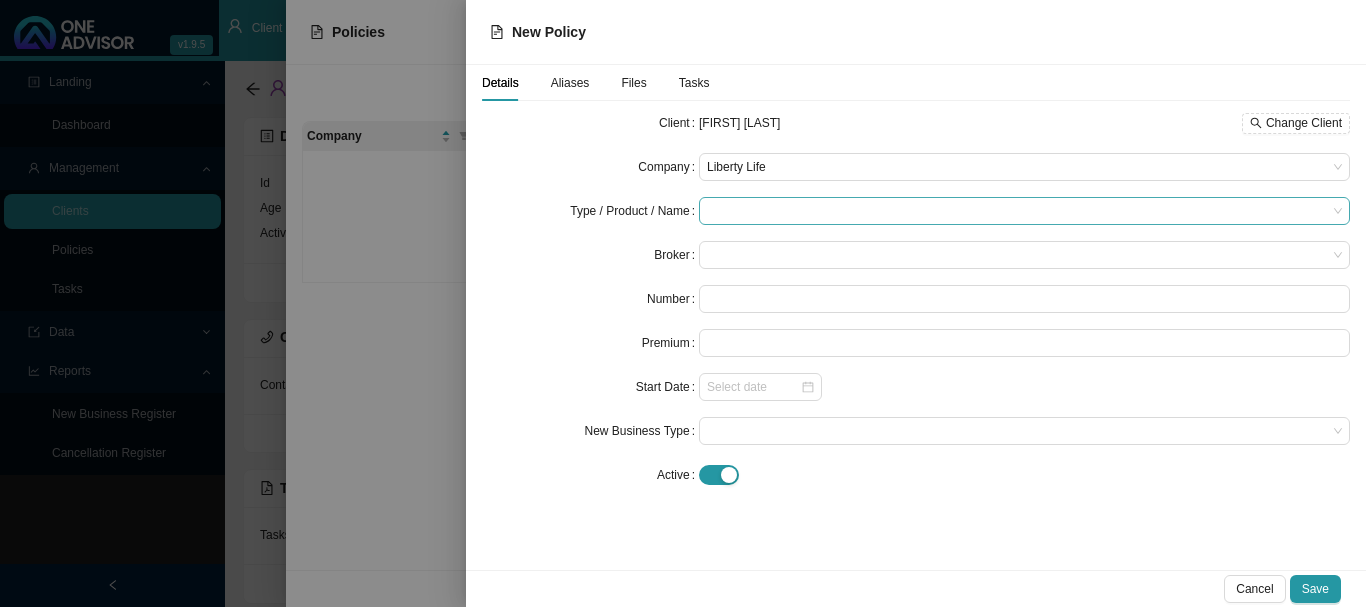 click at bounding box center [1017, 211] 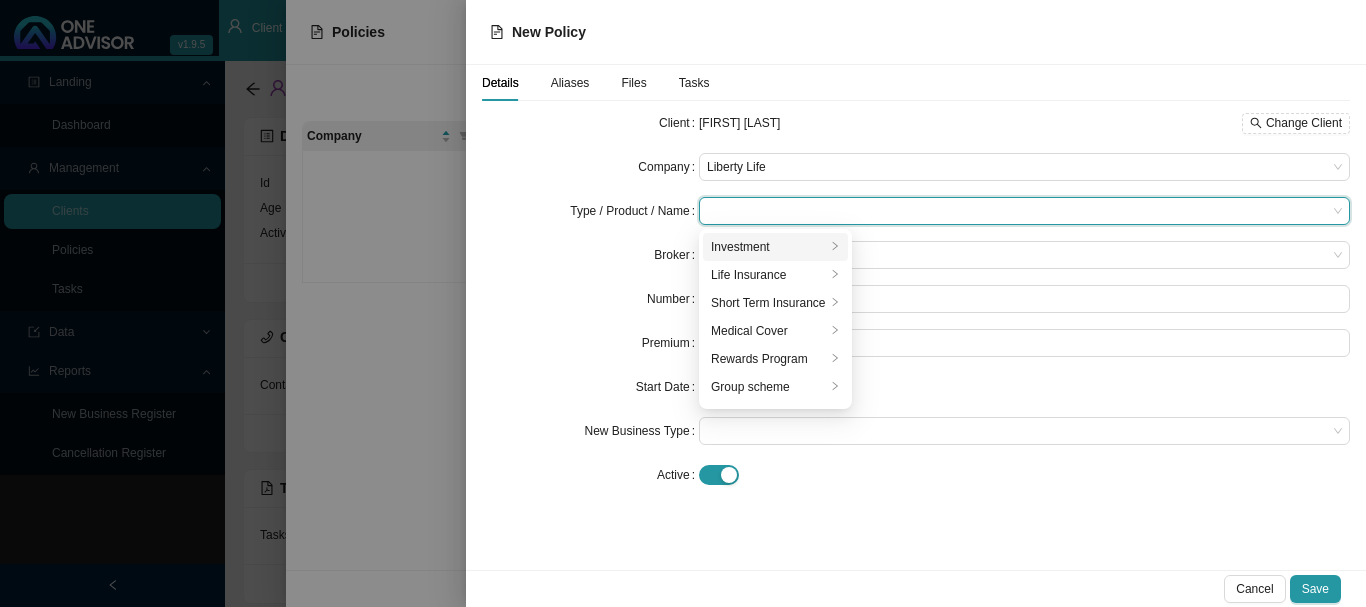 click on "Investment" at bounding box center (768, 247) 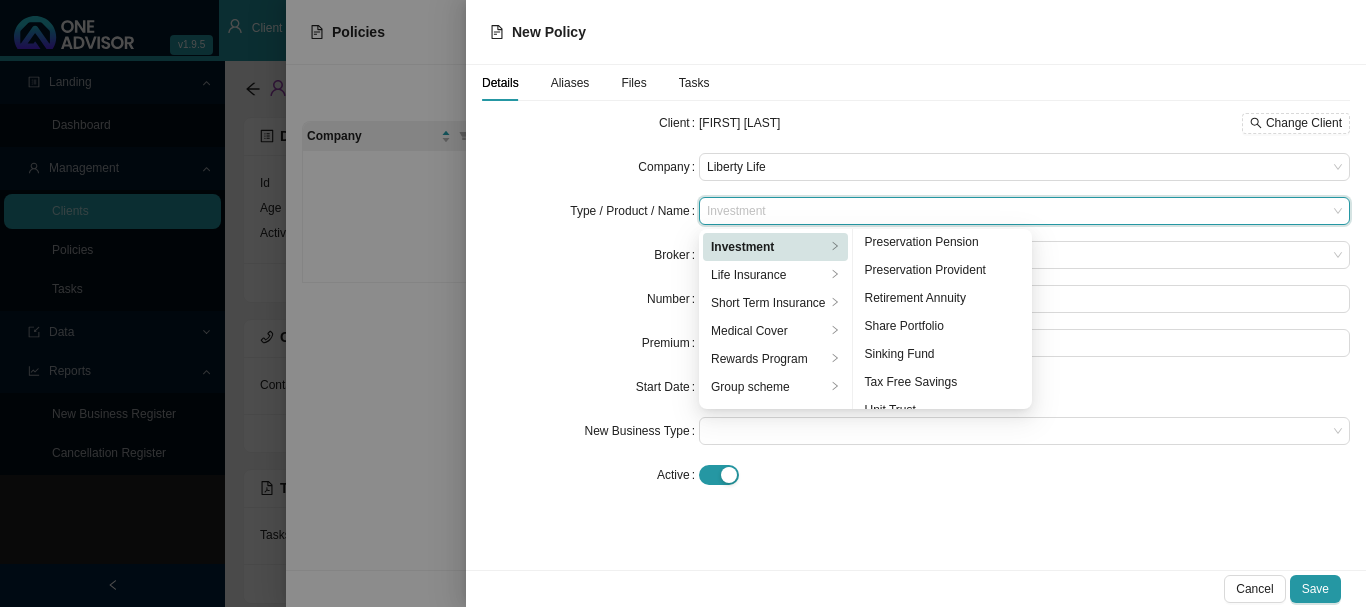 scroll, scrollTop: 248, scrollLeft: 0, axis: vertical 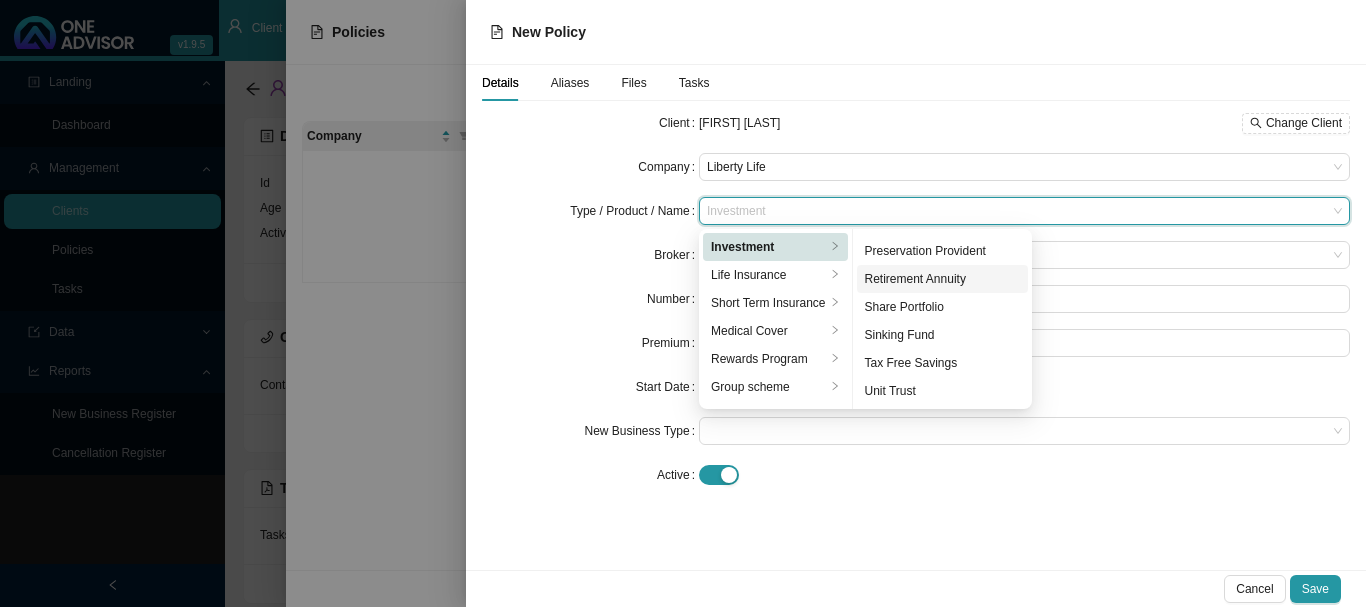 click on "Retirement Annuity" at bounding box center (943, 279) 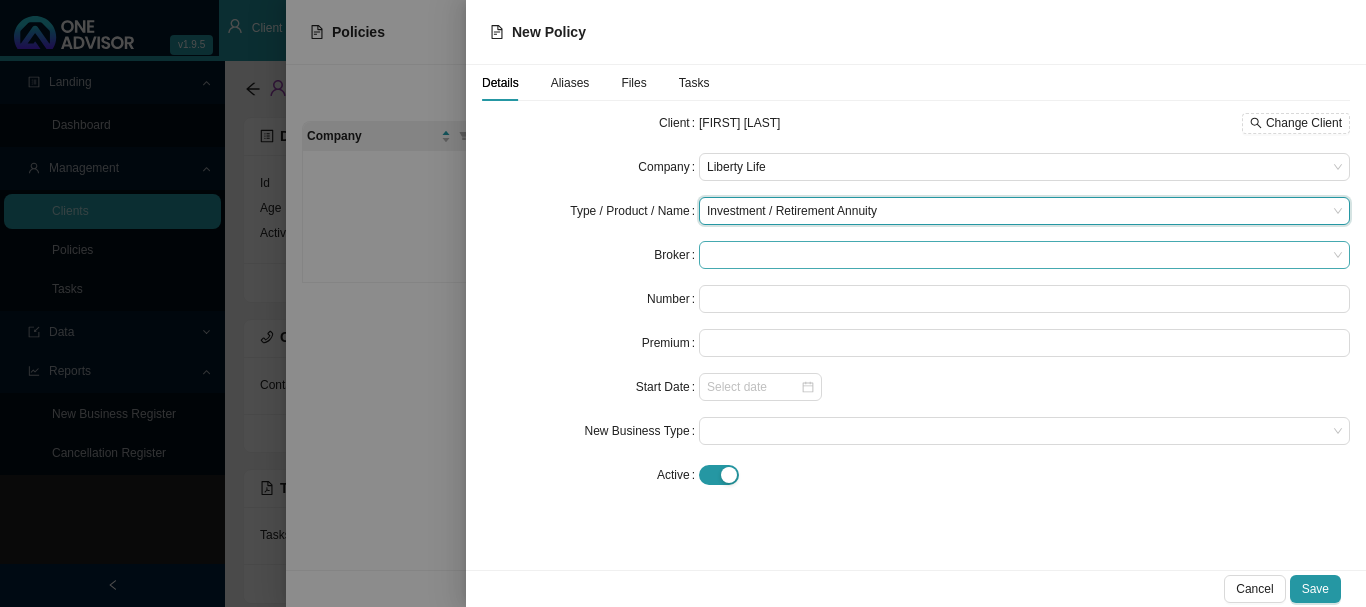 click at bounding box center [1024, 255] 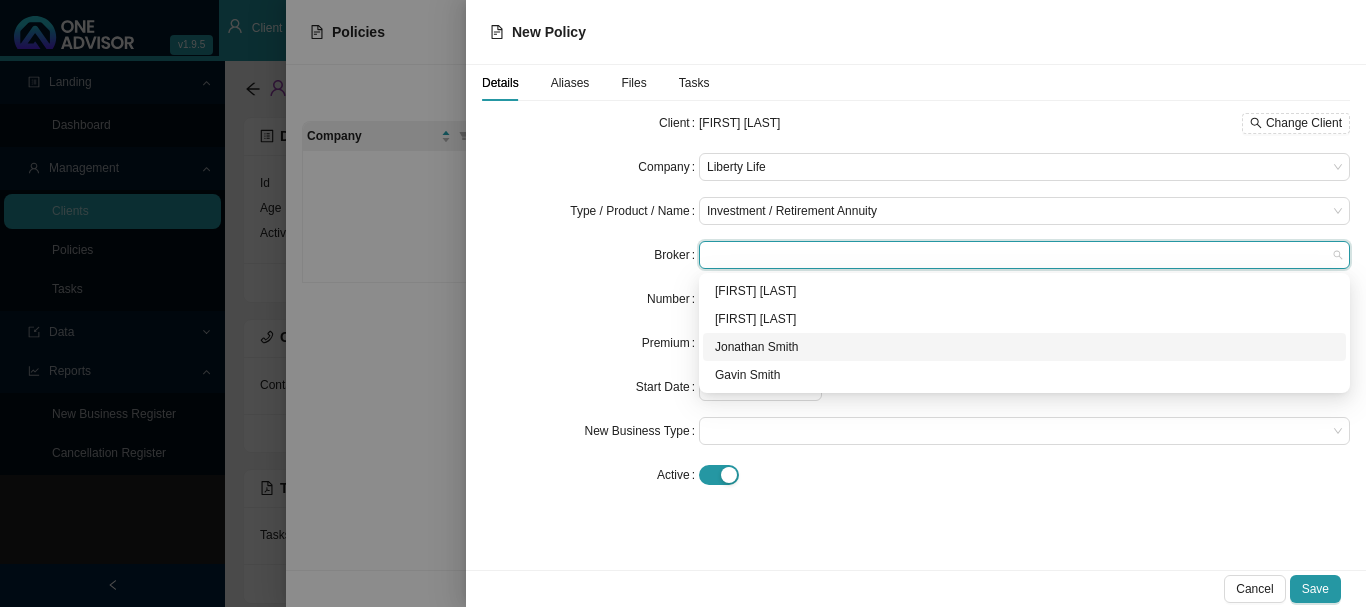 click on "Jonathan Smith" at bounding box center (1024, 347) 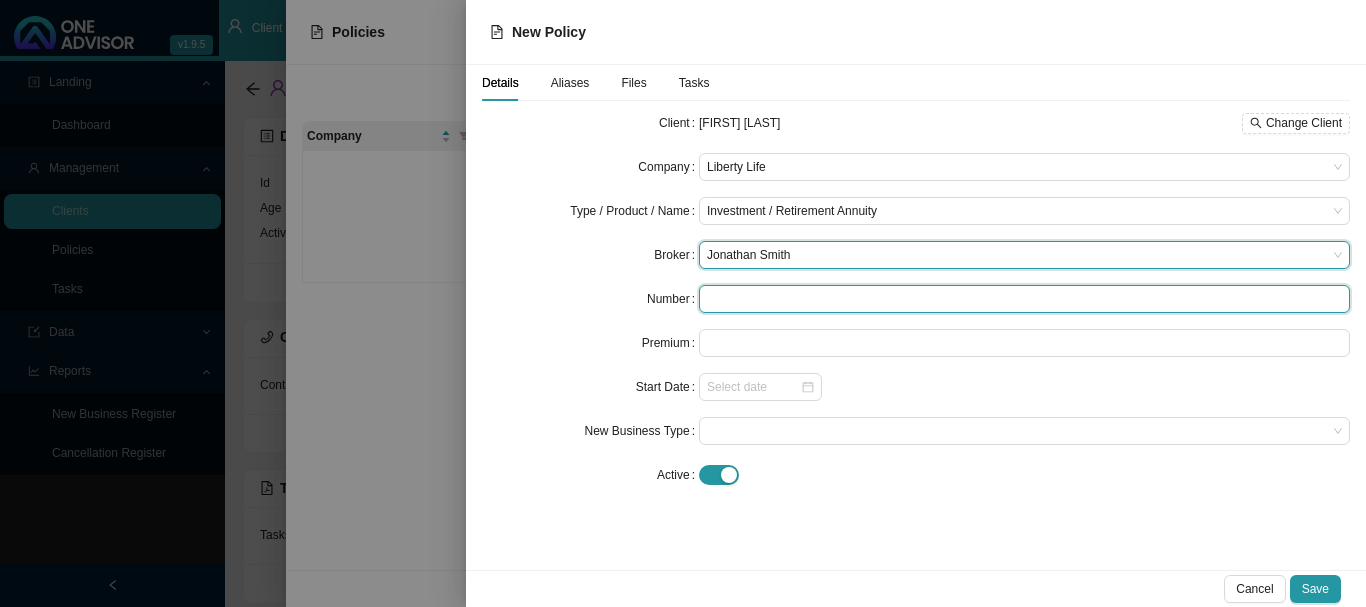 click at bounding box center [1024, 299] 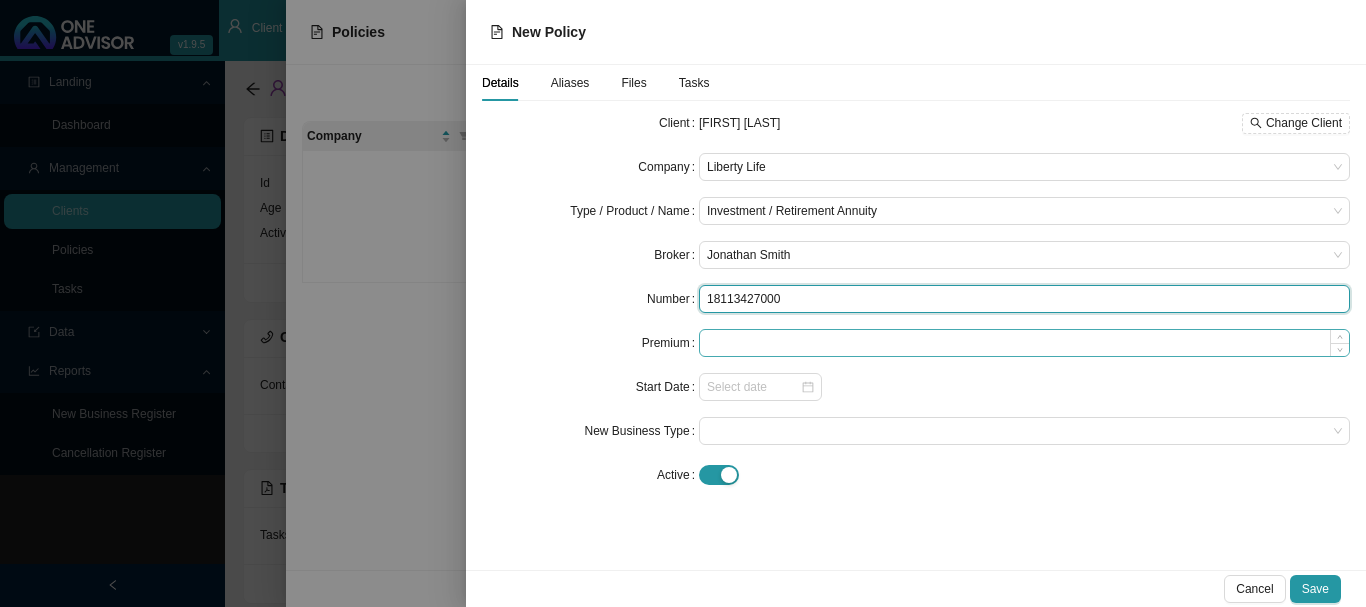 type on "18113427000" 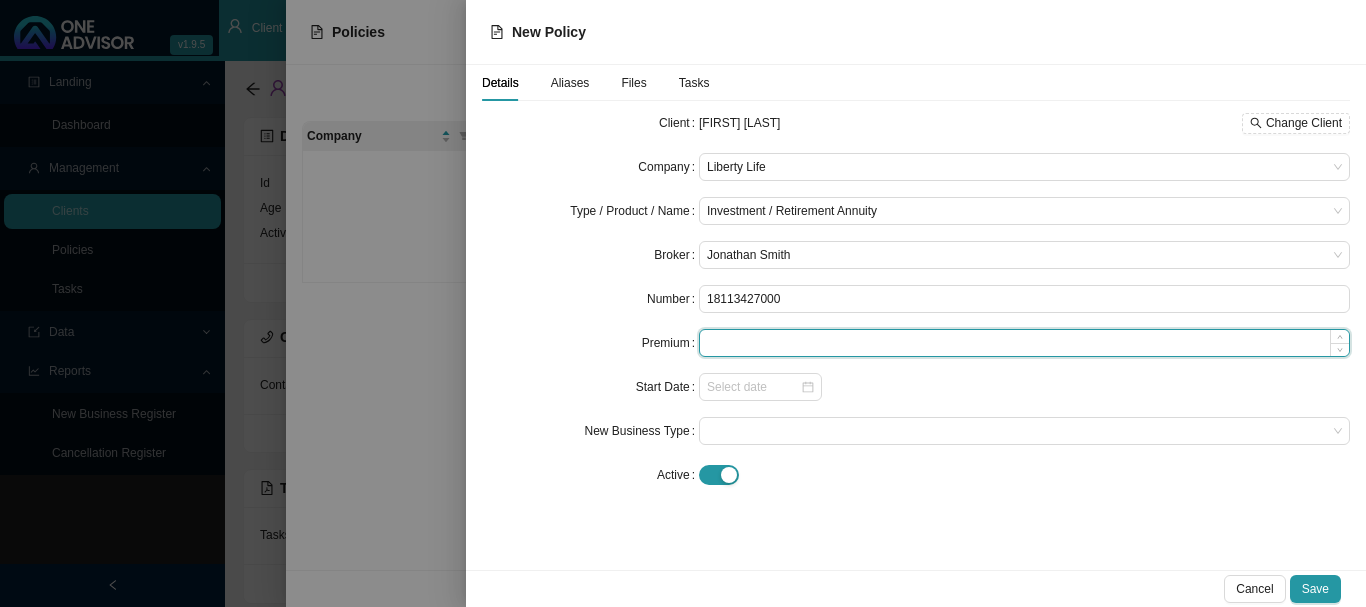click at bounding box center (1024, 343) 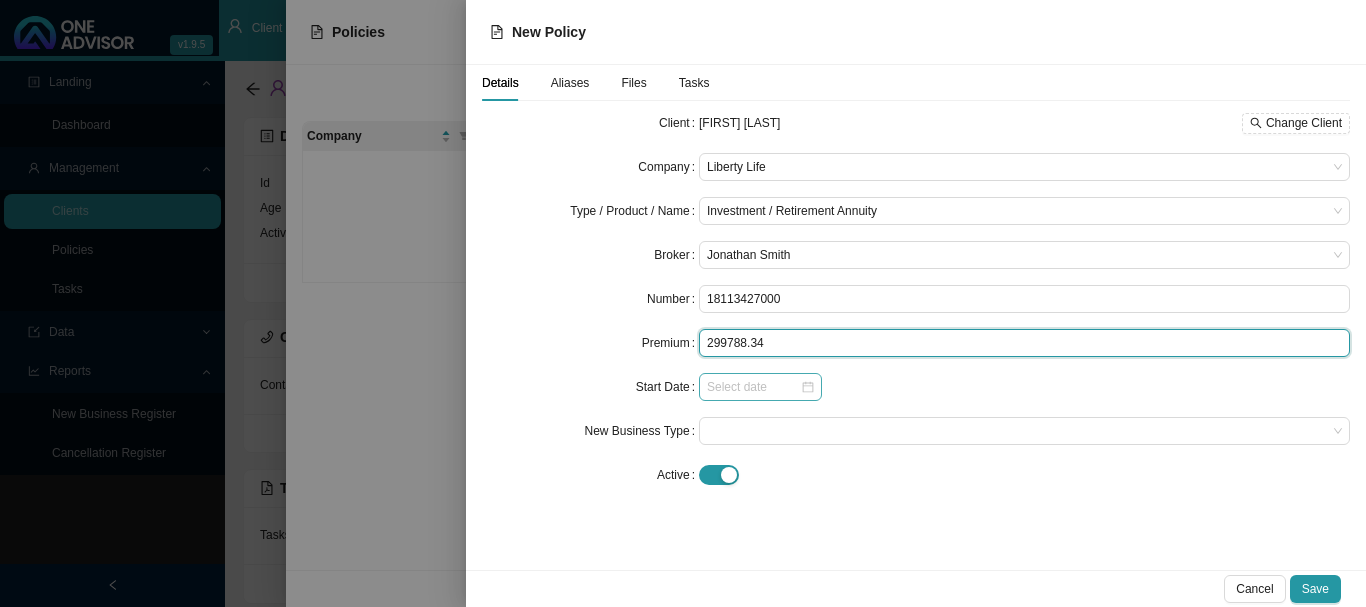 type on "299788.34" 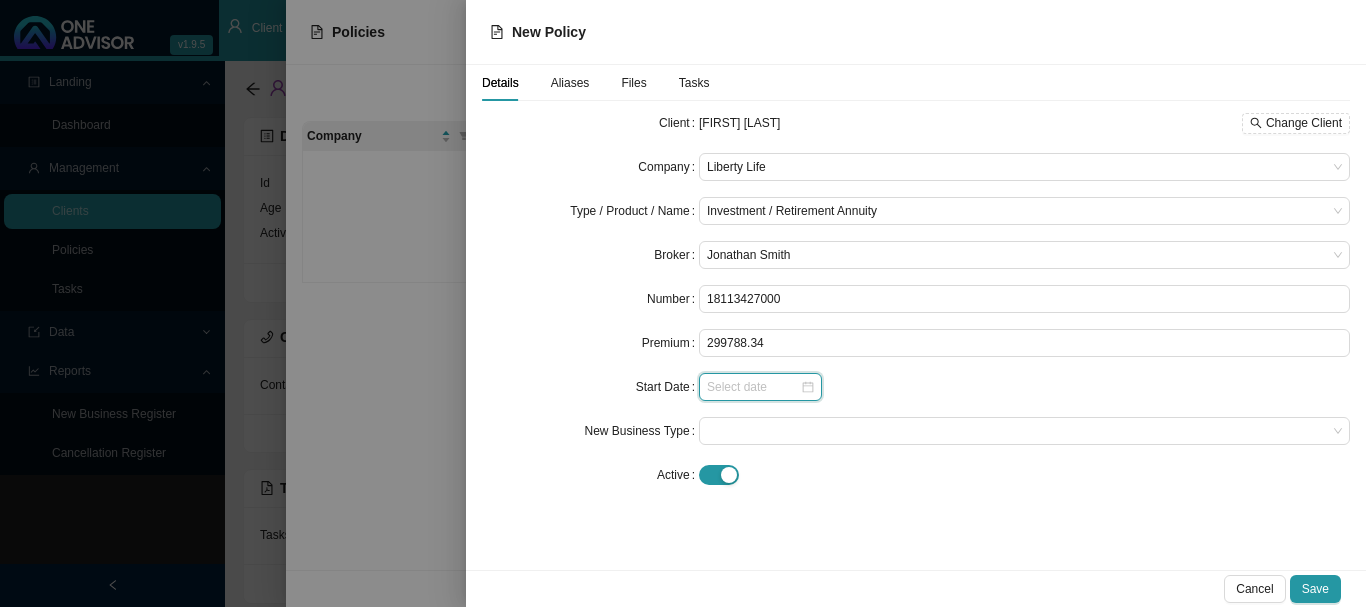 click at bounding box center (753, 387) 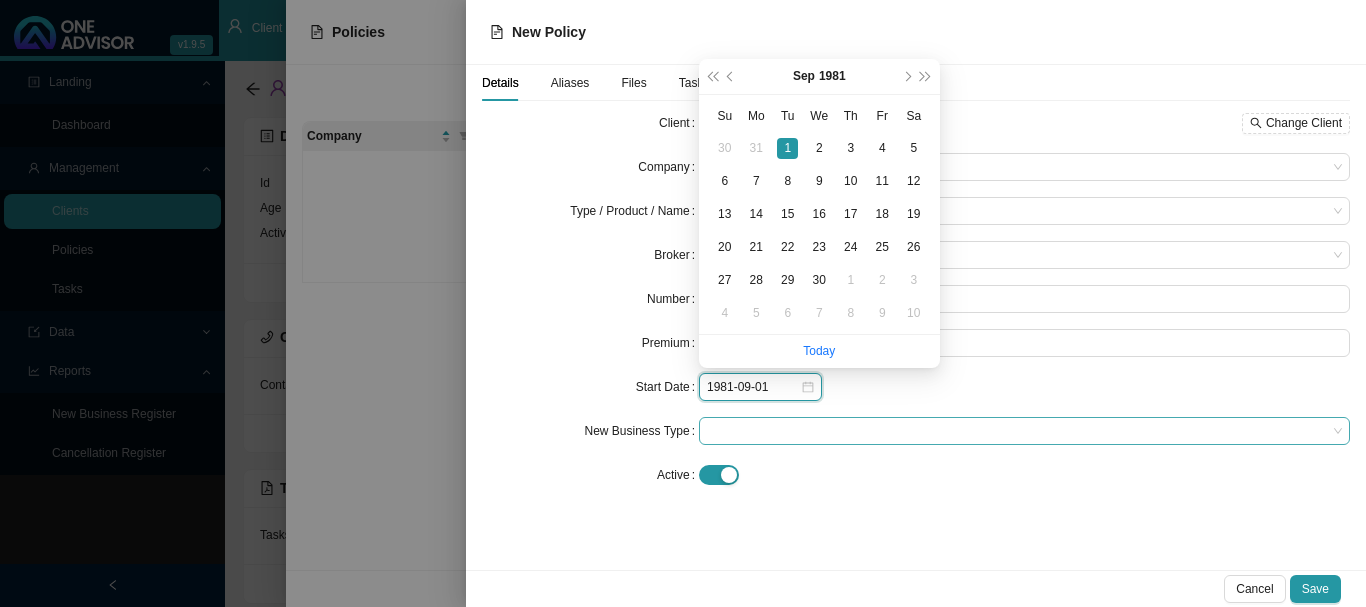 click at bounding box center [1024, 431] 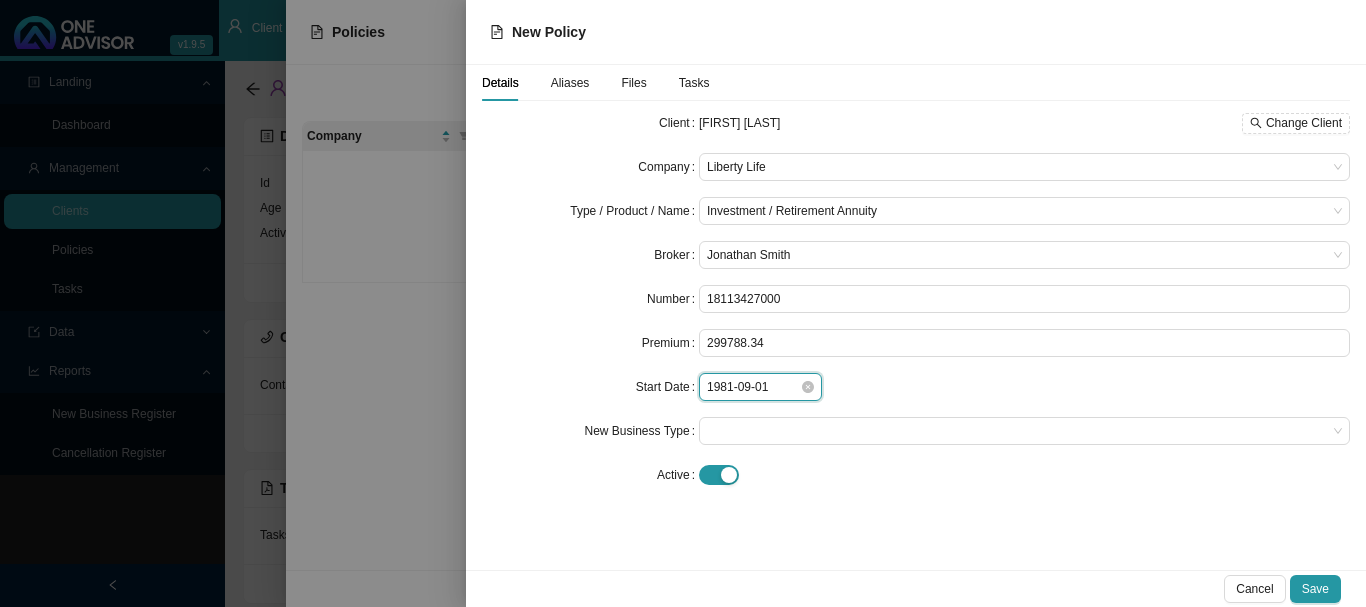 click on "1981-09-01" at bounding box center (753, 387) 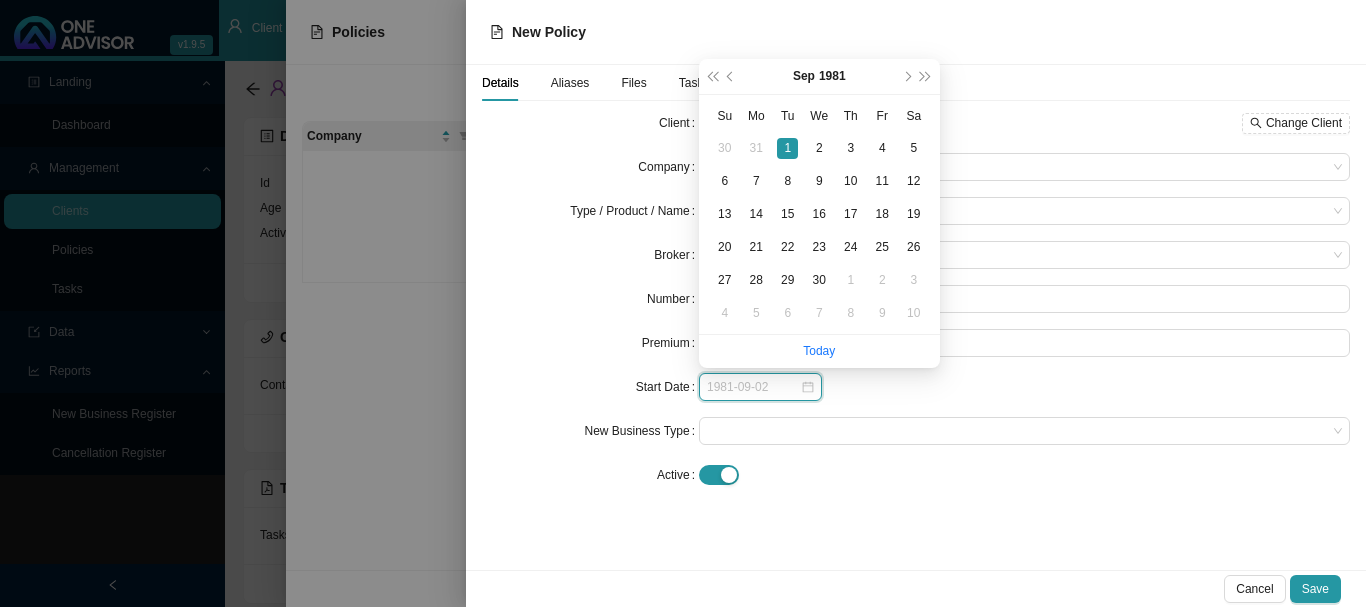 type on "1981-09-01" 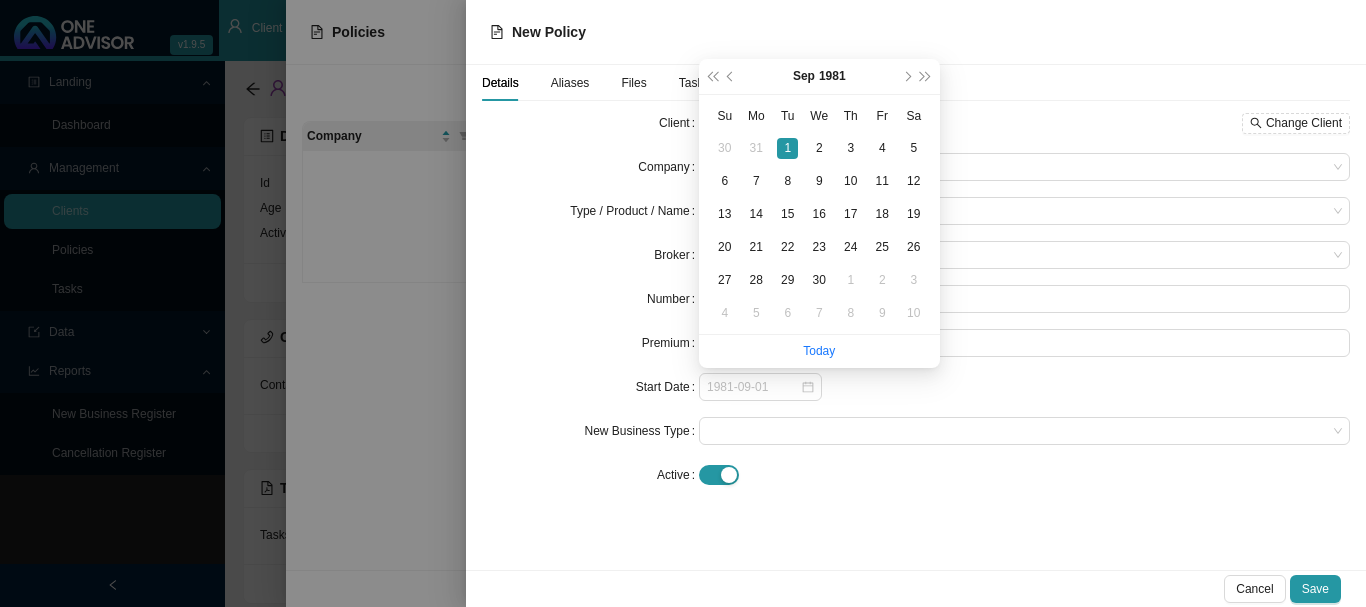 click on "1" at bounding box center [787, 148] 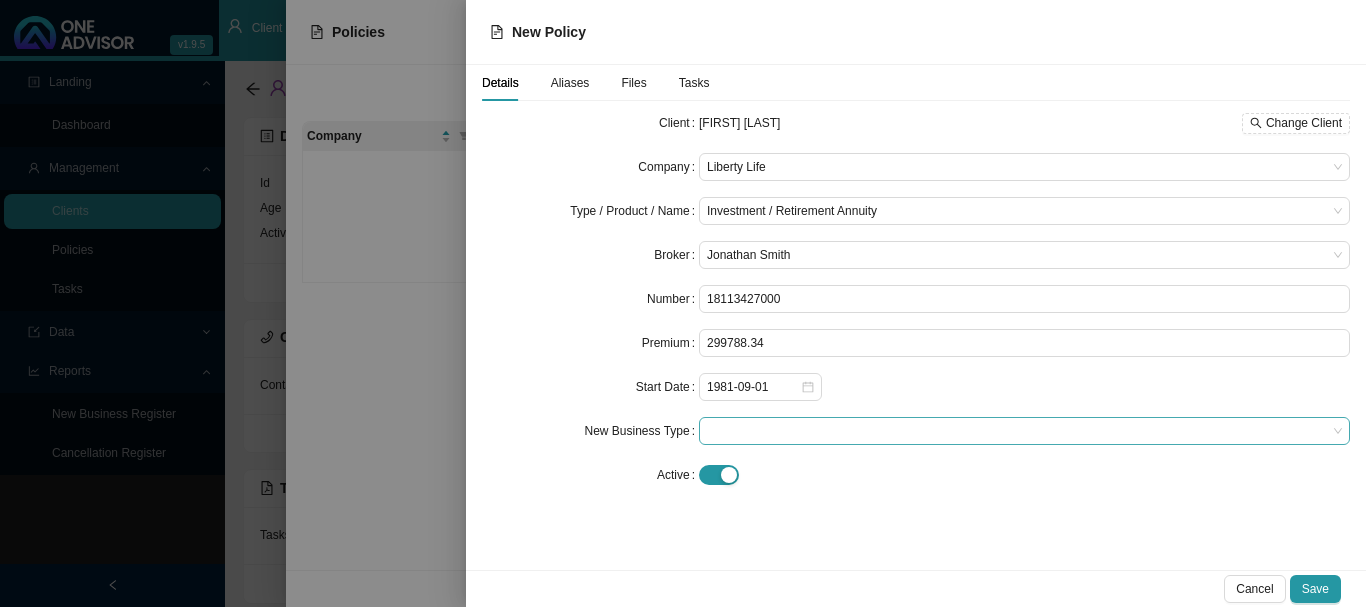 click at bounding box center [1024, 431] 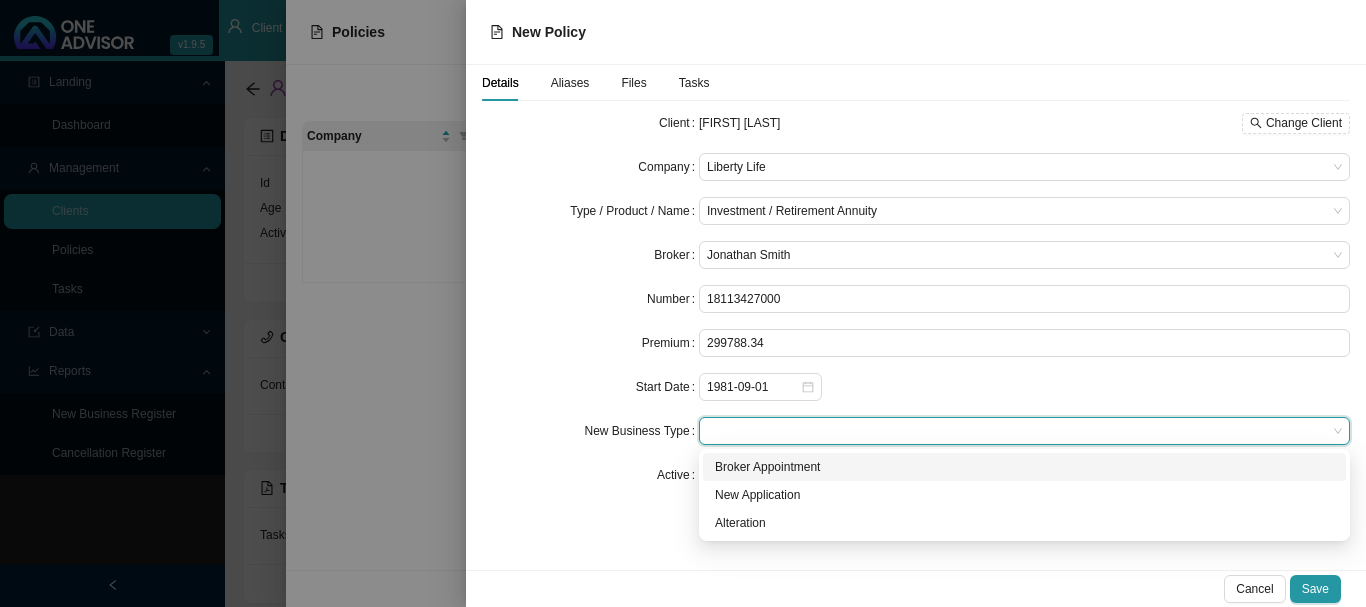 click on "Broker Appointment" at bounding box center (1024, 467) 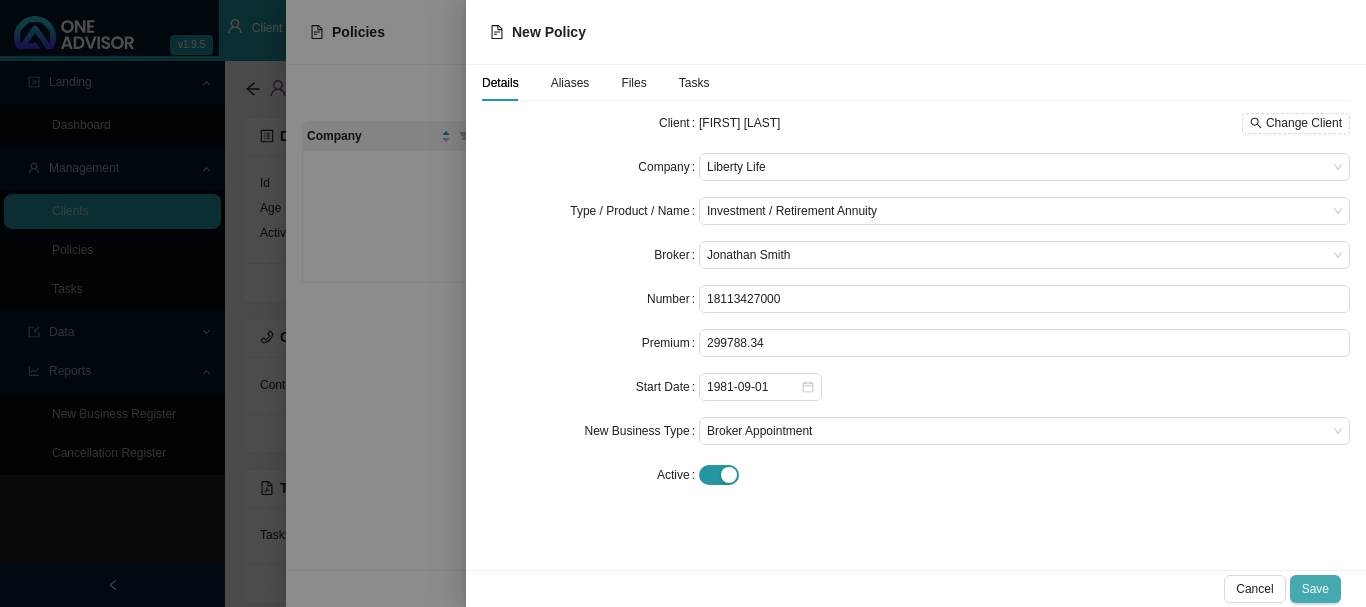 click on "Save" at bounding box center (1315, 589) 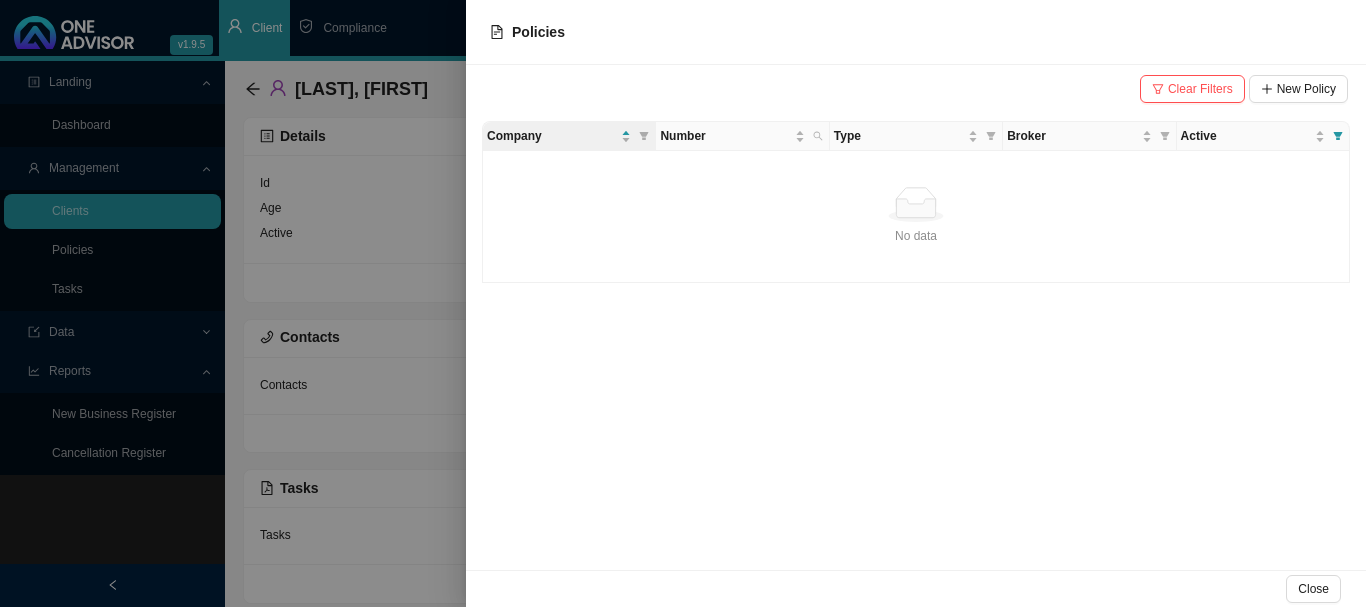 click at bounding box center [683, 303] 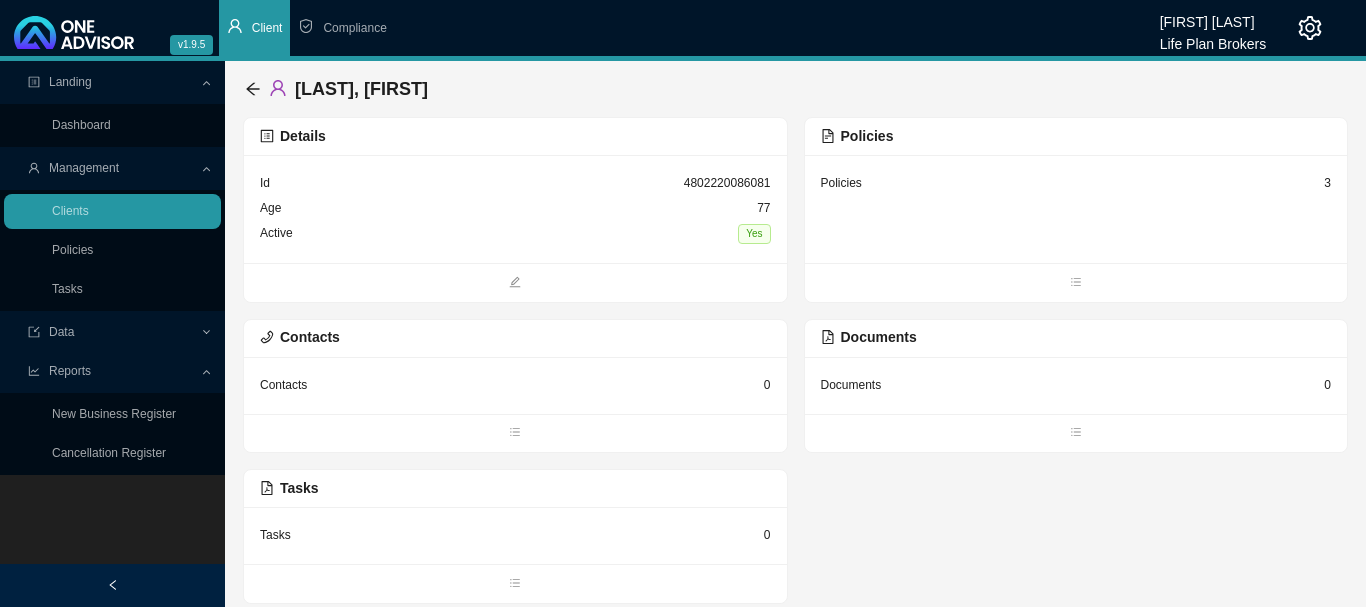 click on "Policies 3" at bounding box center [1076, 209] 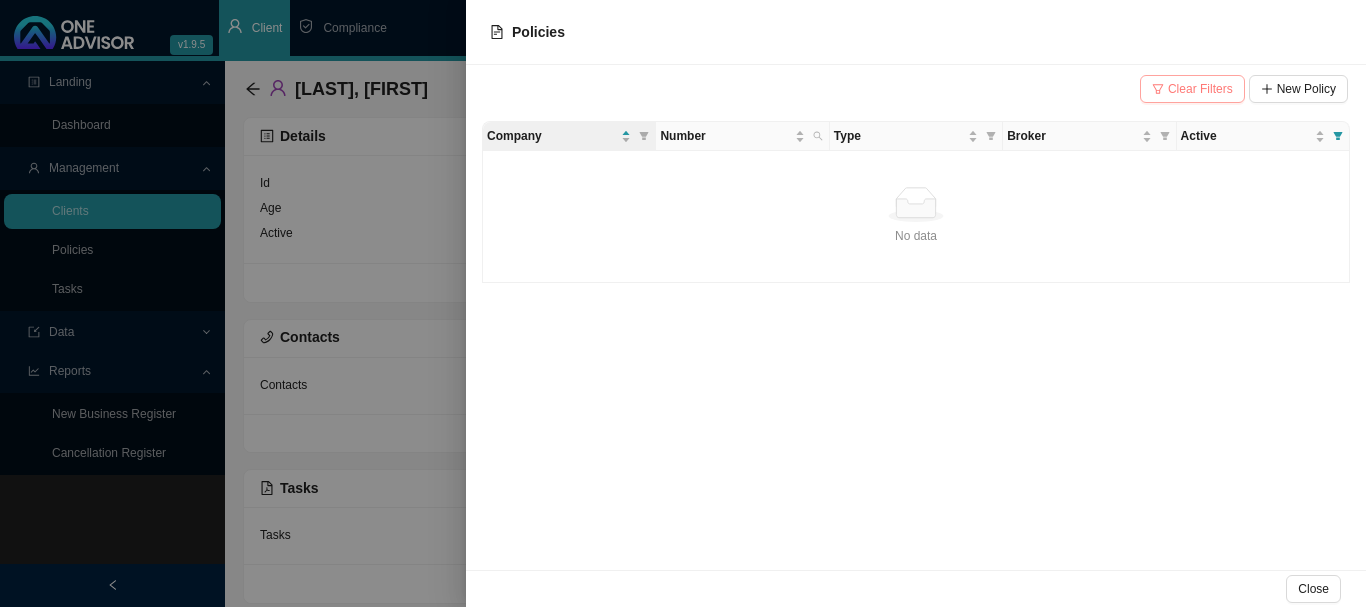 click on "Clear Filters" at bounding box center (1200, 89) 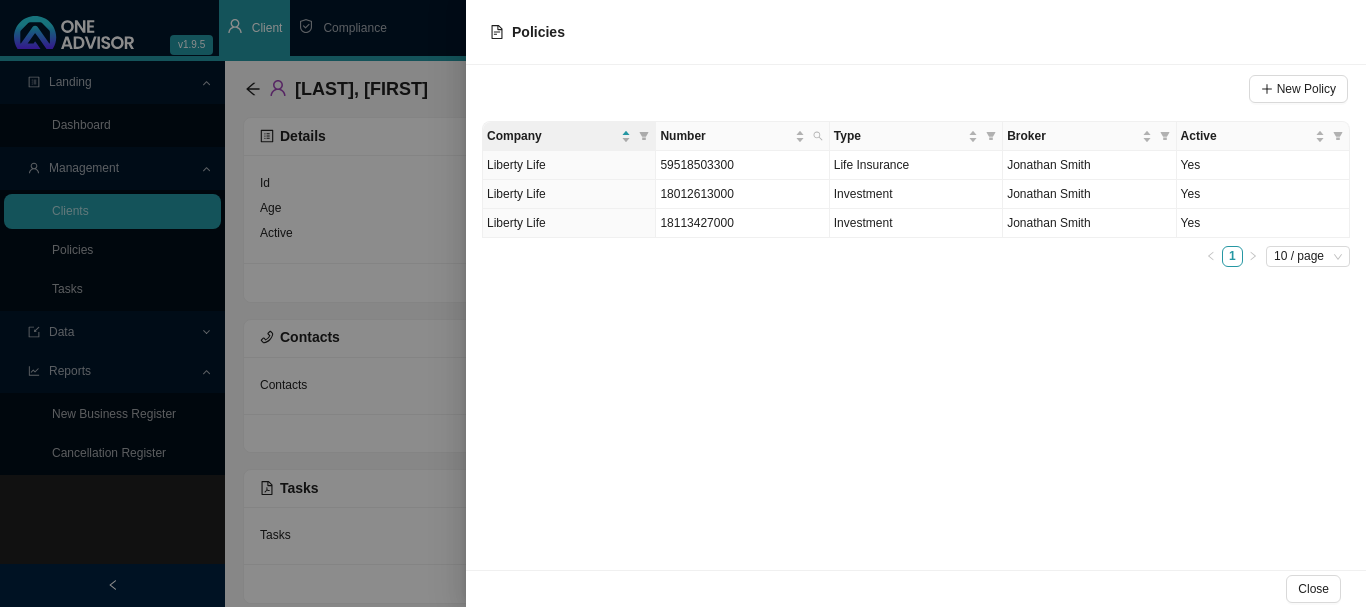 click at bounding box center [683, 303] 